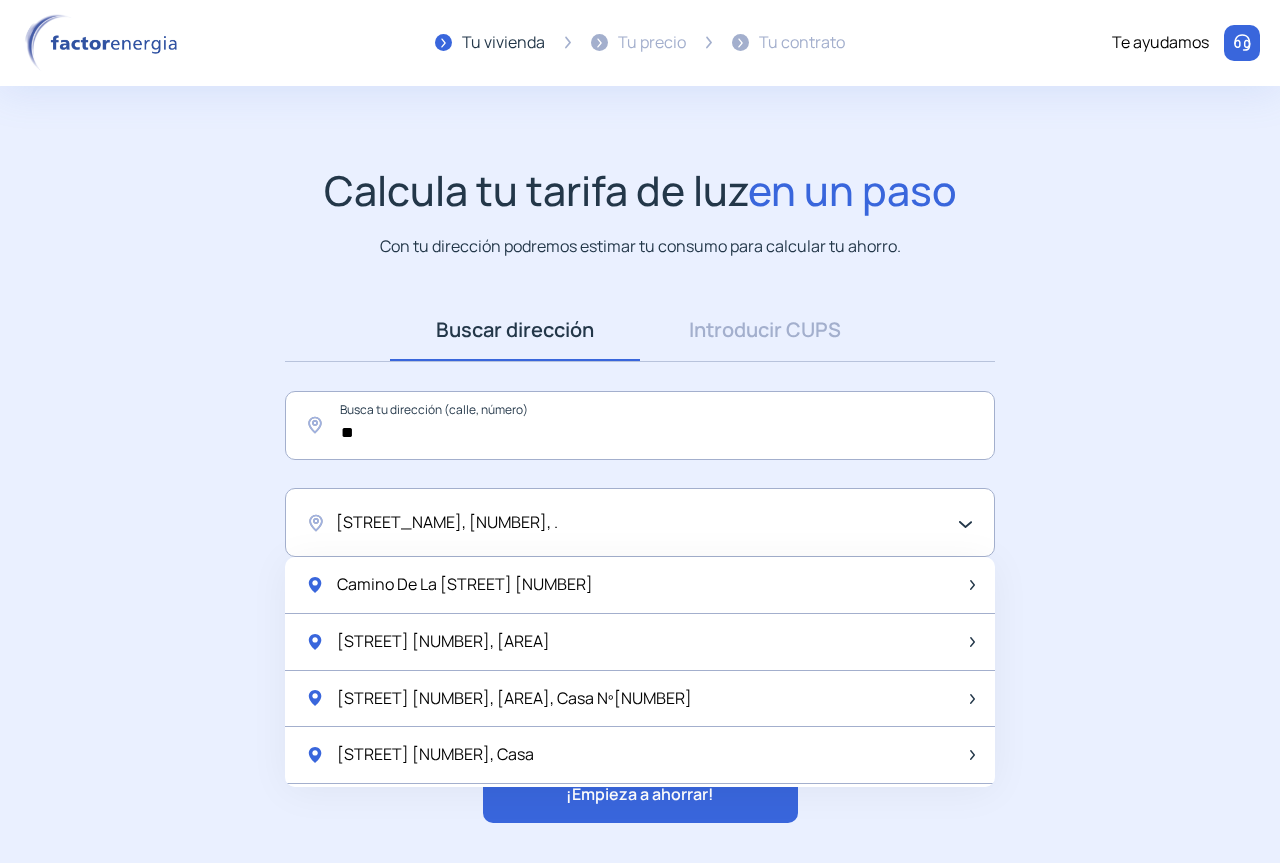 scroll, scrollTop: 60, scrollLeft: 0, axis: vertical 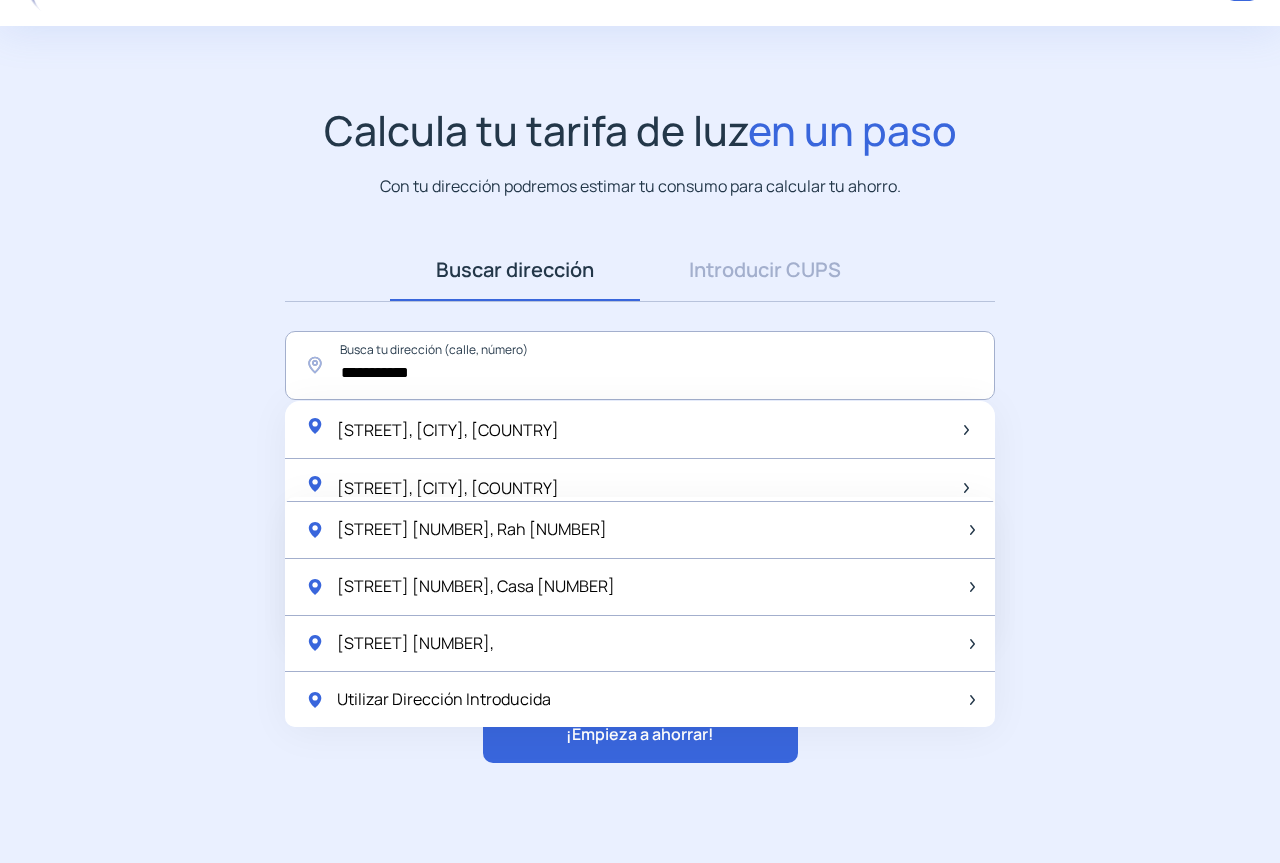 drag, startPoint x: 459, startPoint y: 387, endPoint x: 0, endPoint y: 379, distance: 459.0697 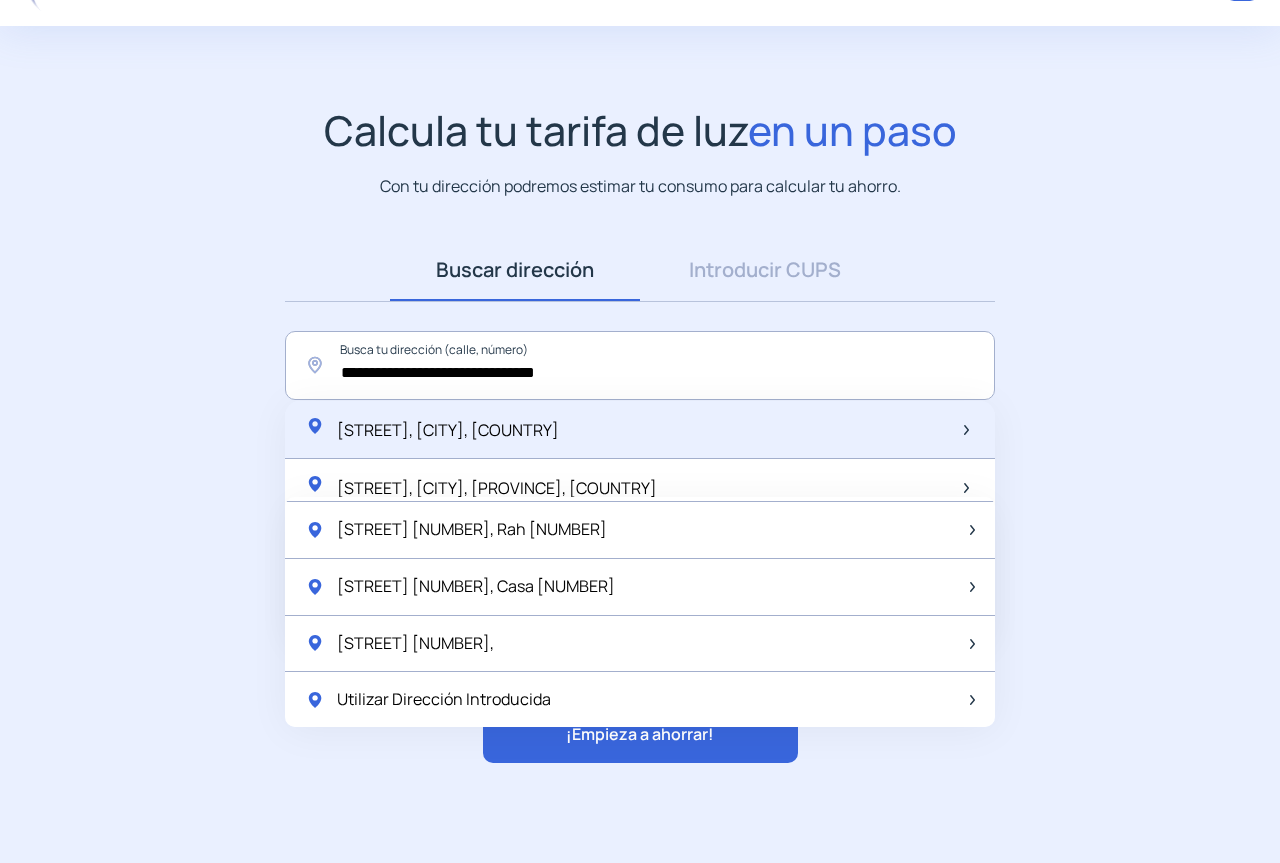 type on "**********" 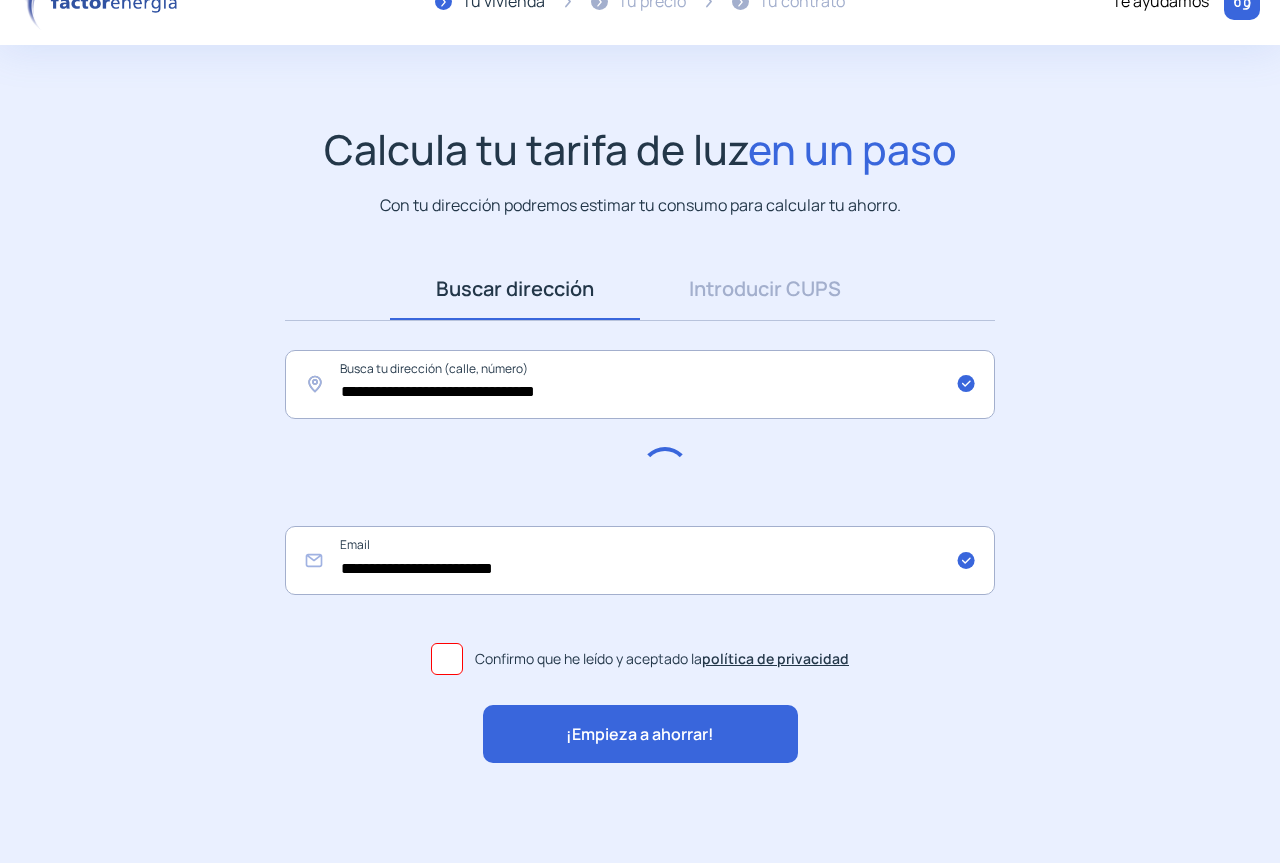 scroll, scrollTop: 60, scrollLeft: 0, axis: vertical 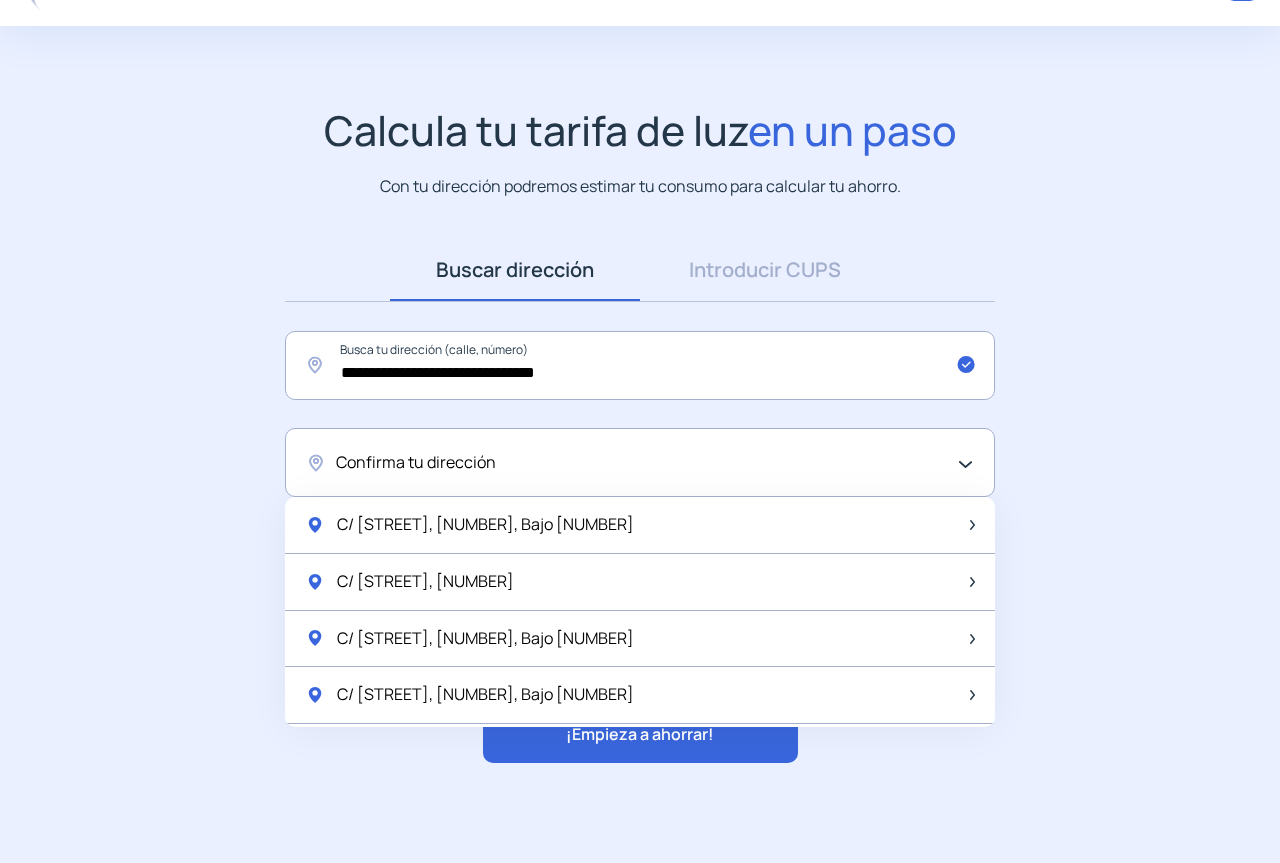 click on "Confirma tu dirección" at bounding box center [416, 463] 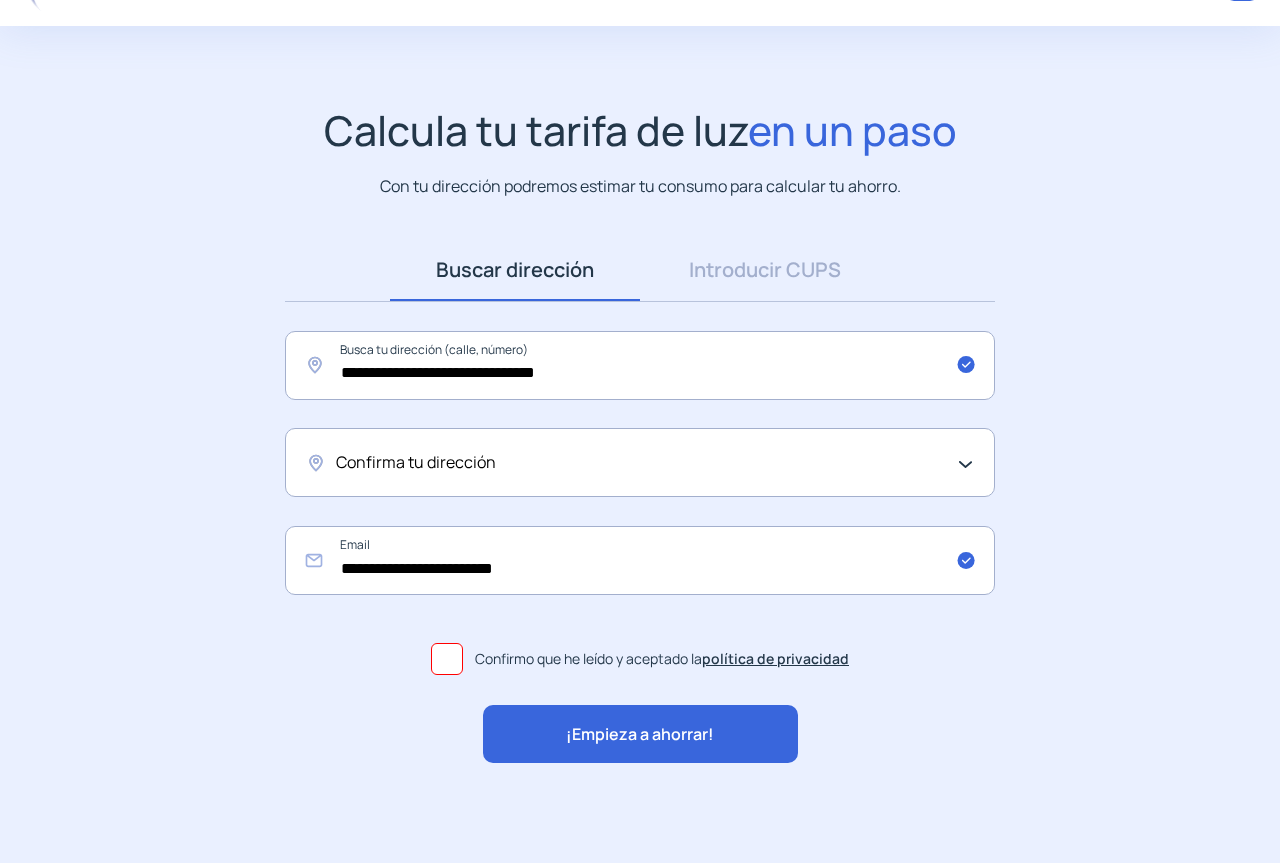 click on "Confirma tu dirección" at bounding box center (416, 463) 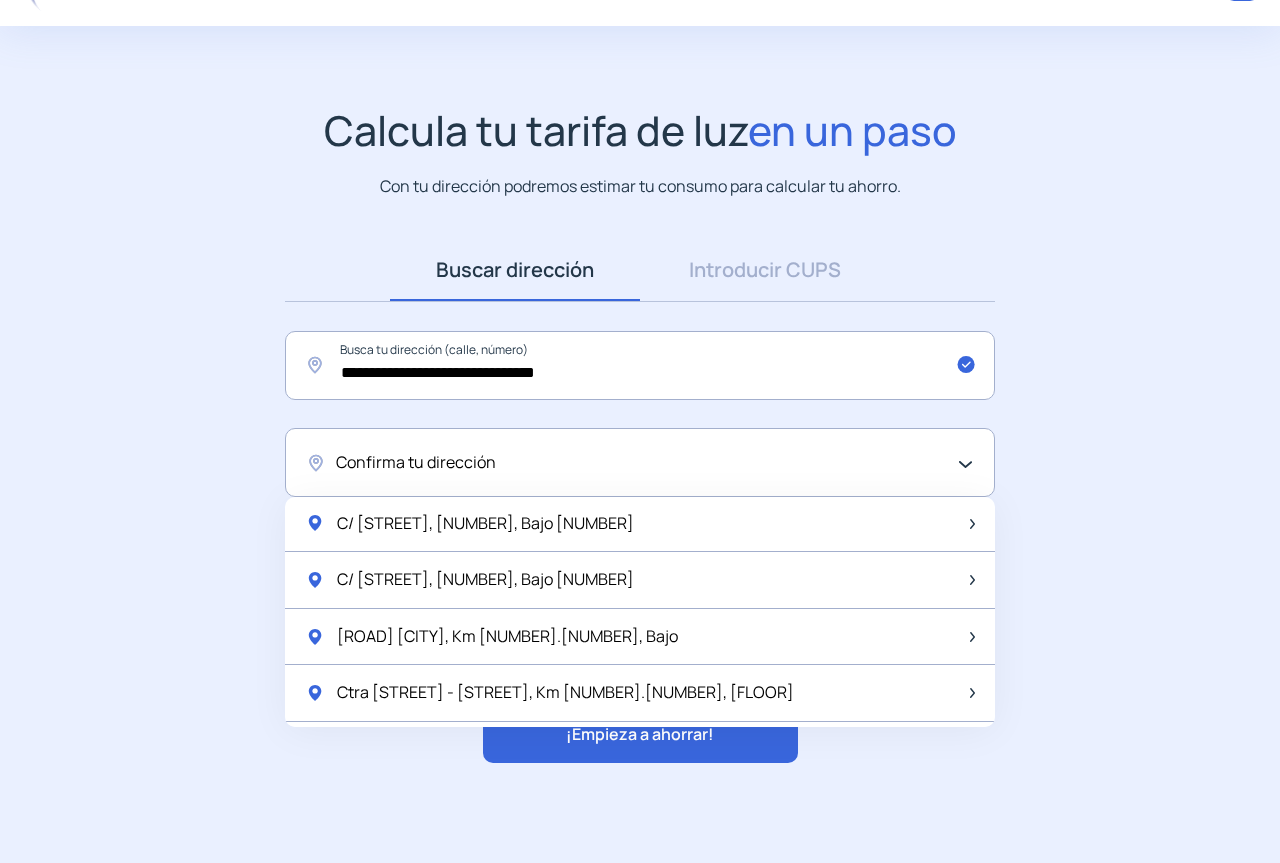 scroll, scrollTop: 0, scrollLeft: 0, axis: both 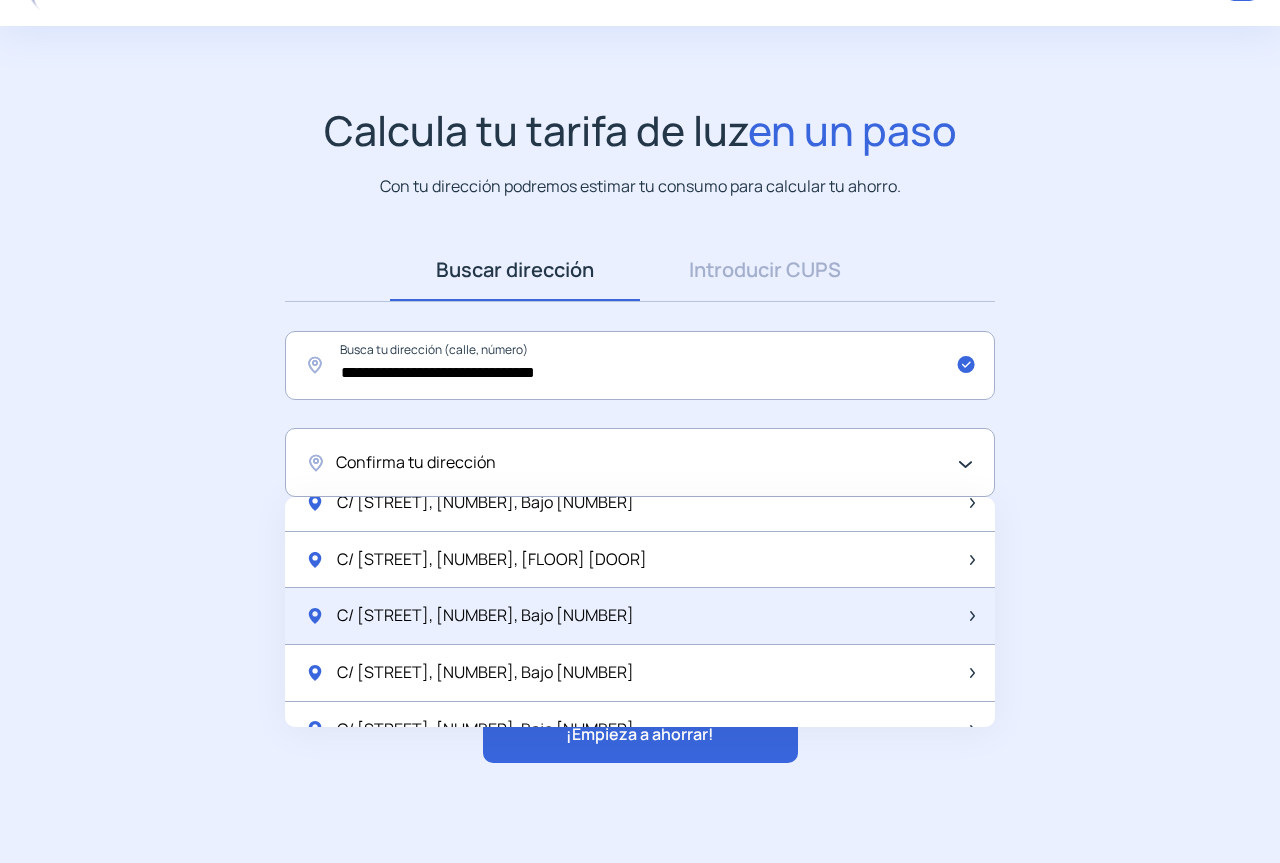 click on "C/ [STREET], [NUMBER], Bajo [NUMBER]" at bounding box center [640, 616] 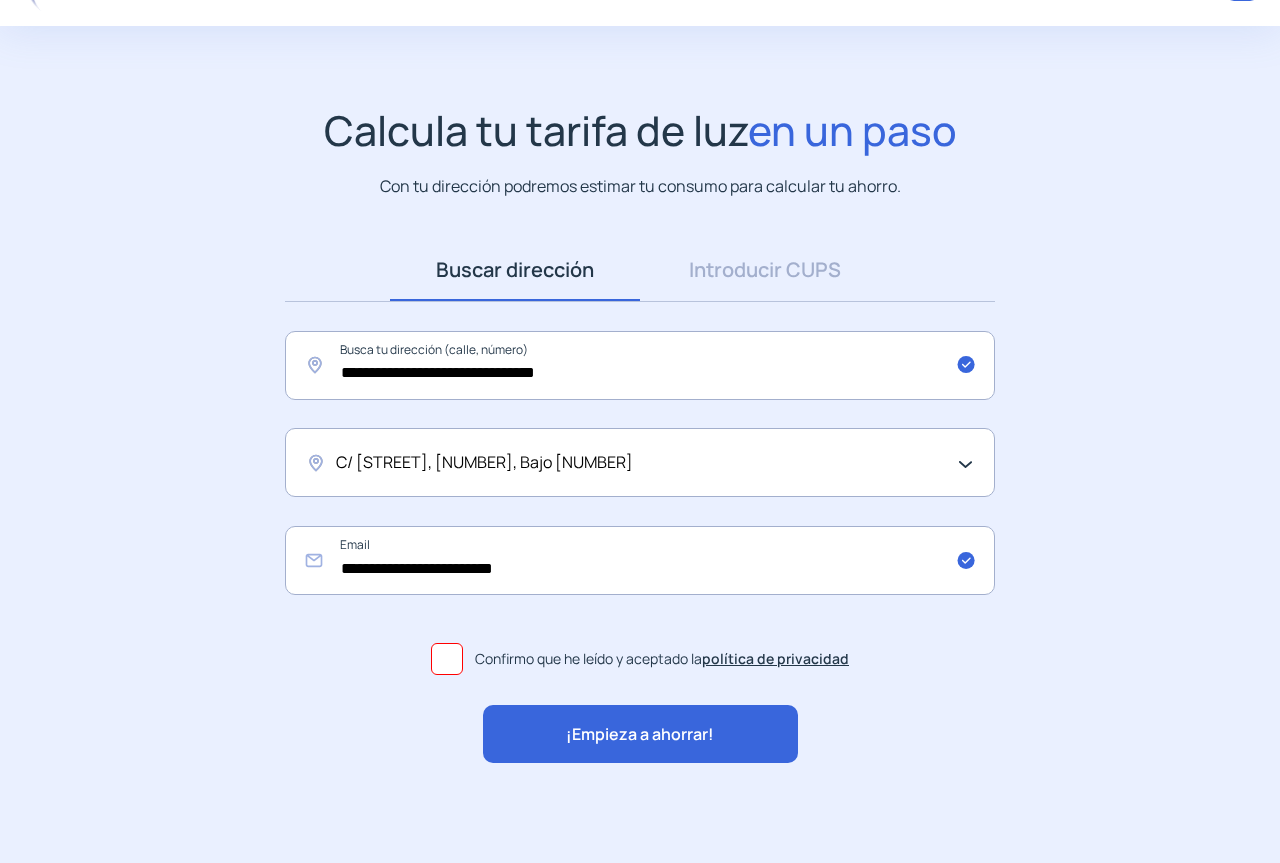 click on "¡Empieza a ahorrar!" at bounding box center [640, 735] 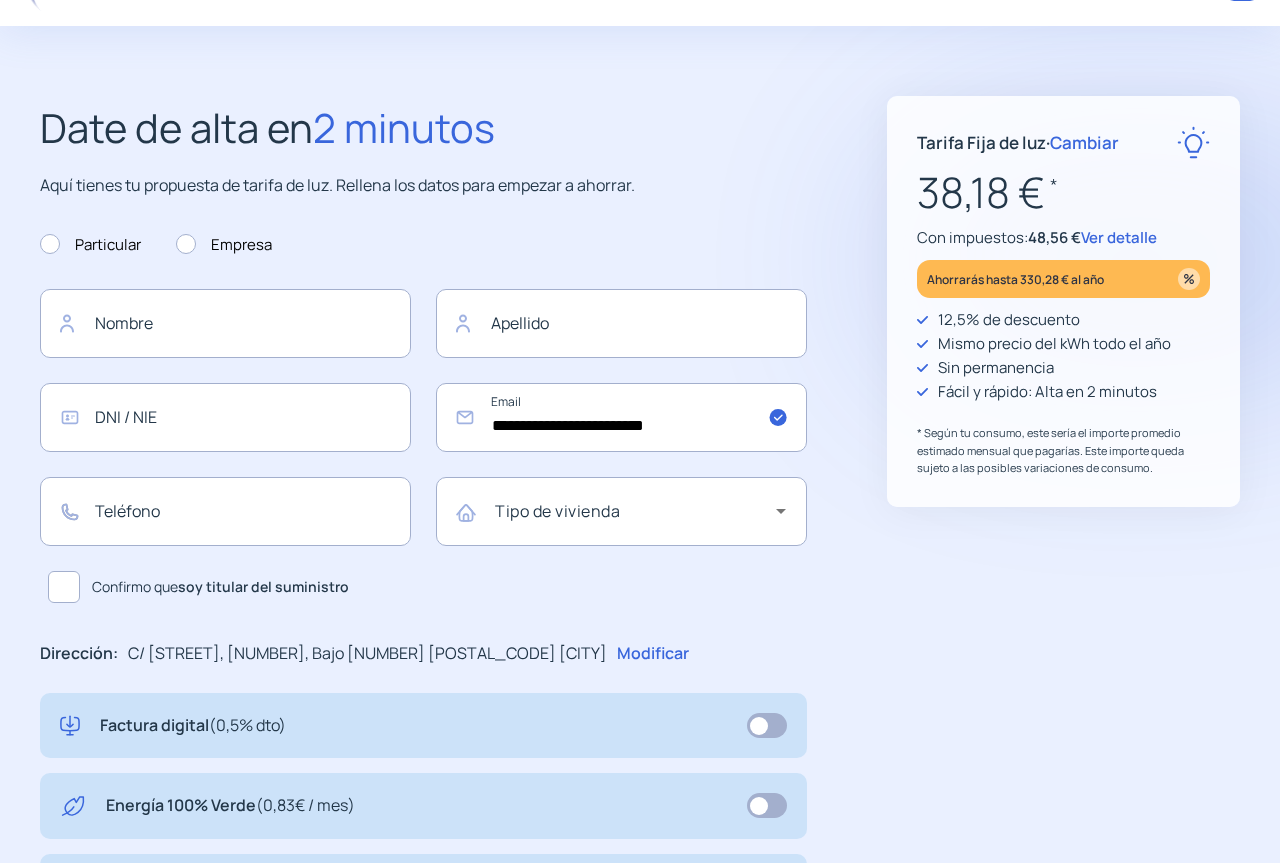scroll, scrollTop: 0, scrollLeft: 0, axis: both 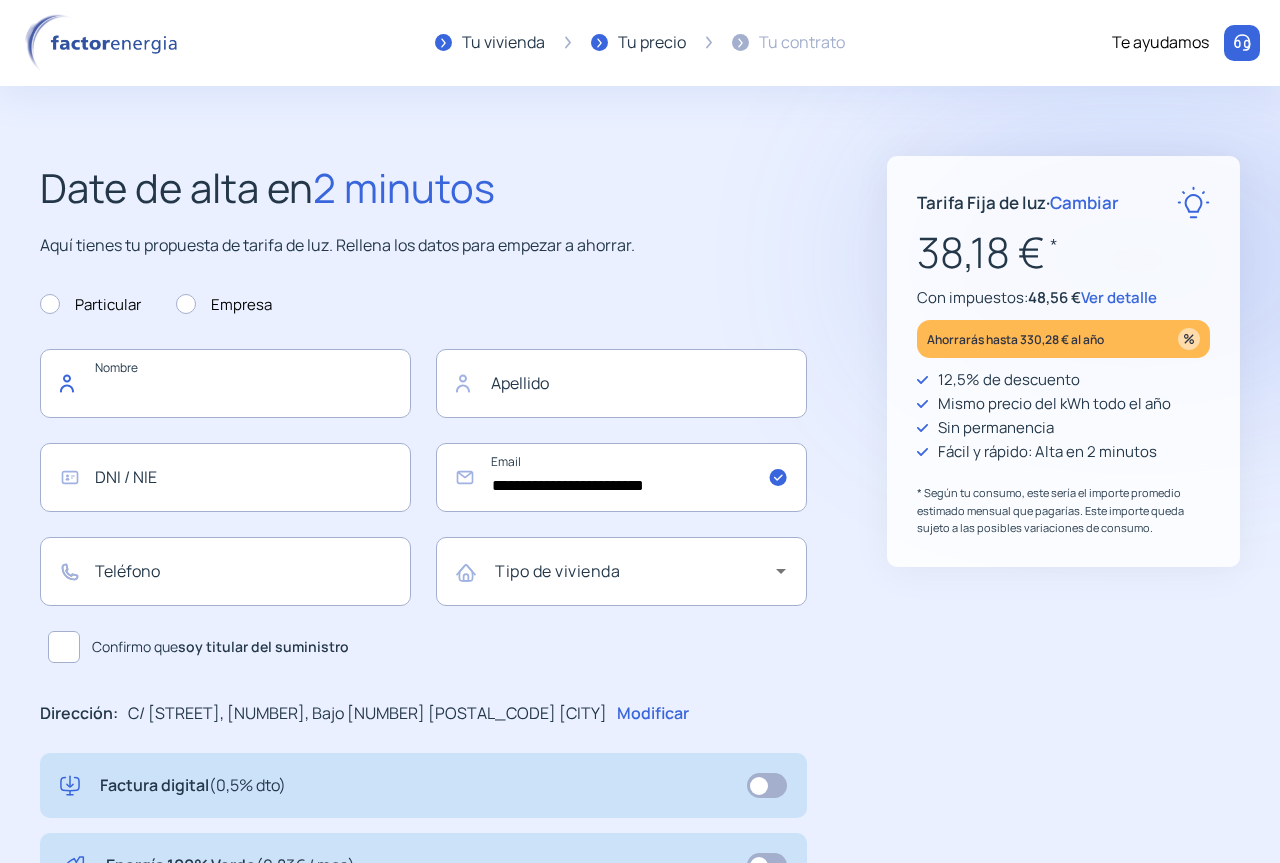 click at bounding box center [225, 383] 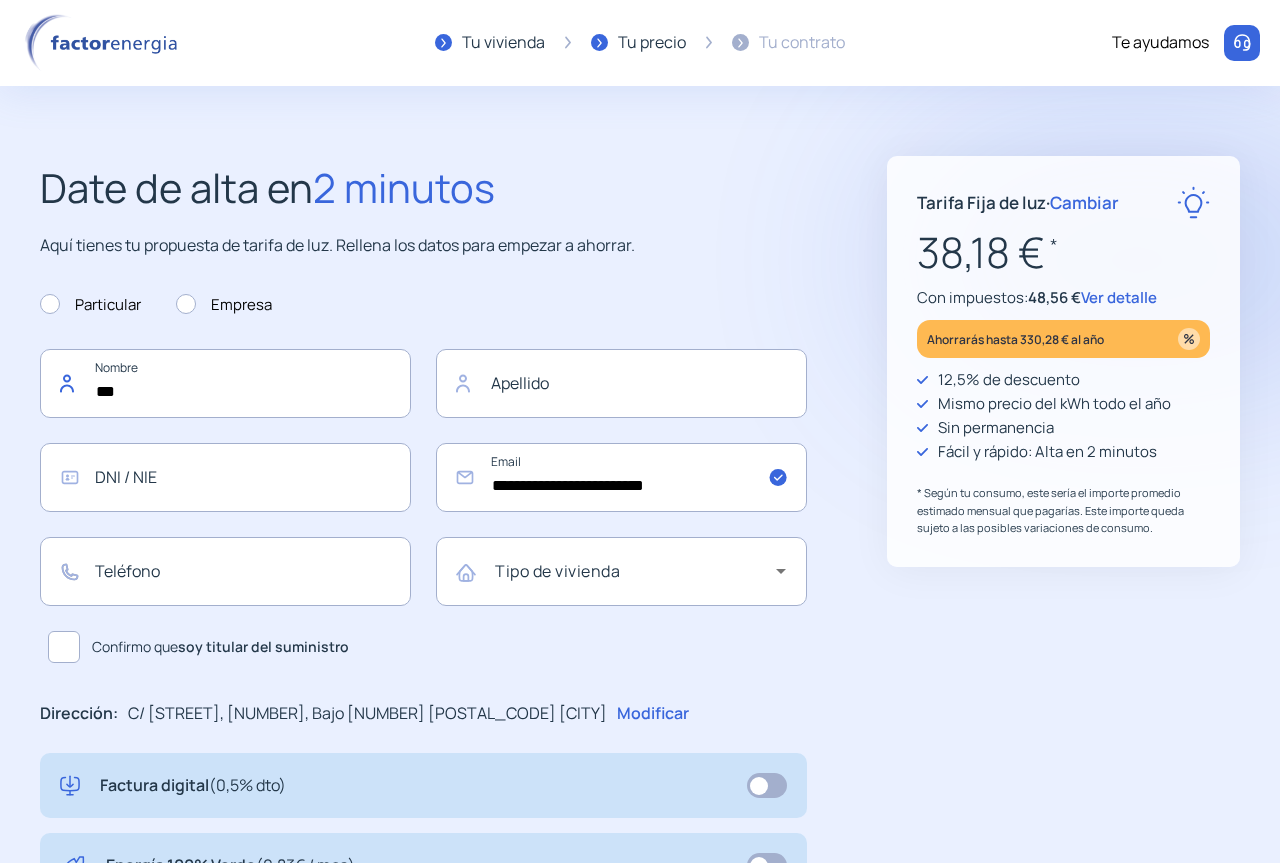 drag, startPoint x: 152, startPoint y: 387, endPoint x: 1, endPoint y: 384, distance: 151.0298 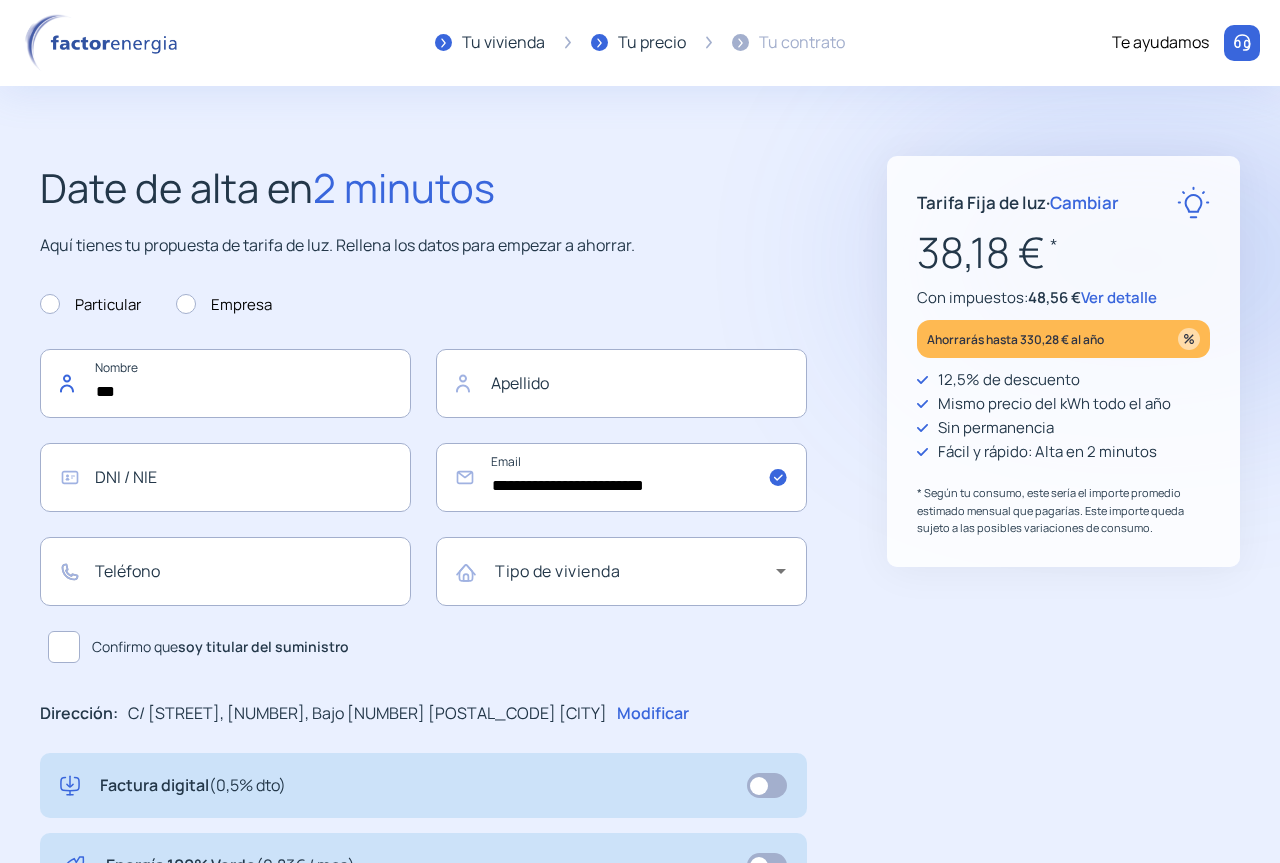 type on "***" 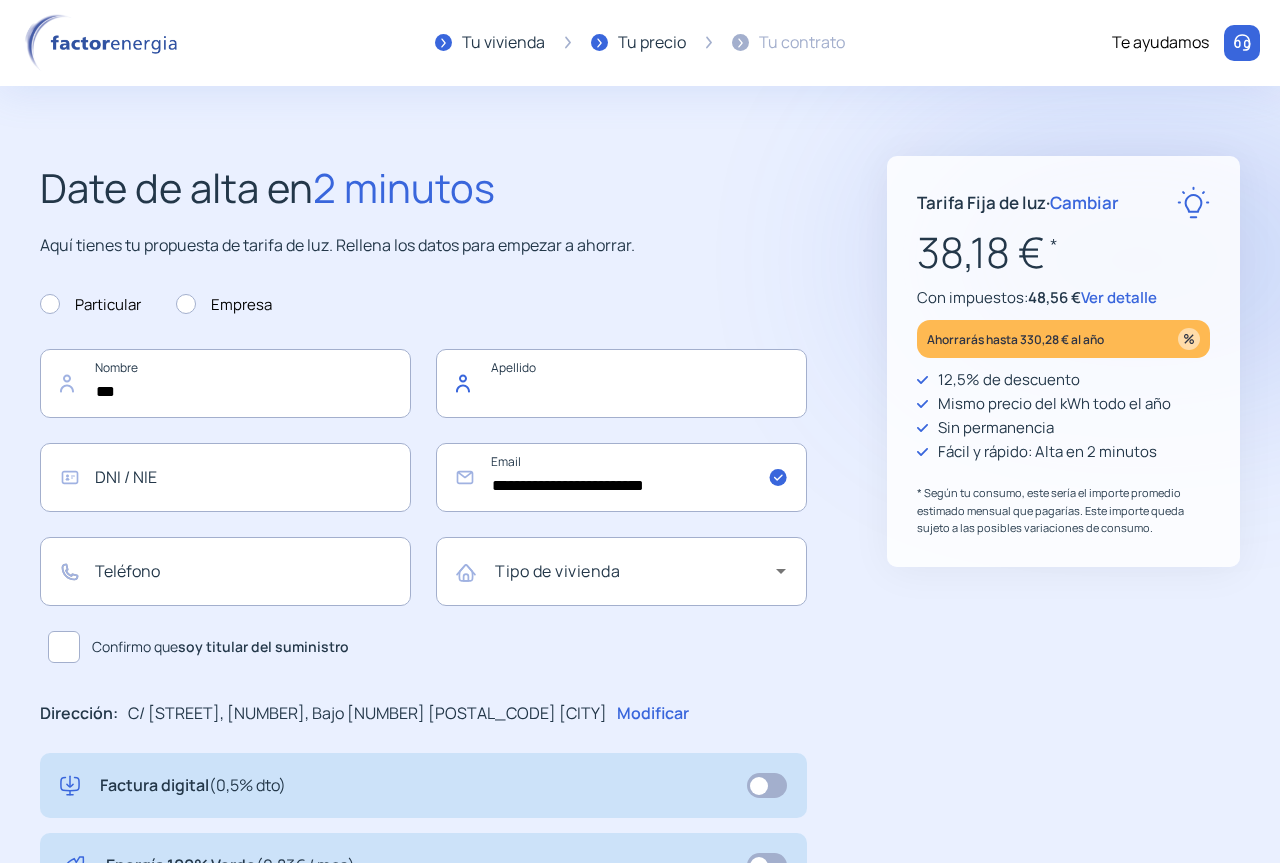 click at bounding box center [621, 383] 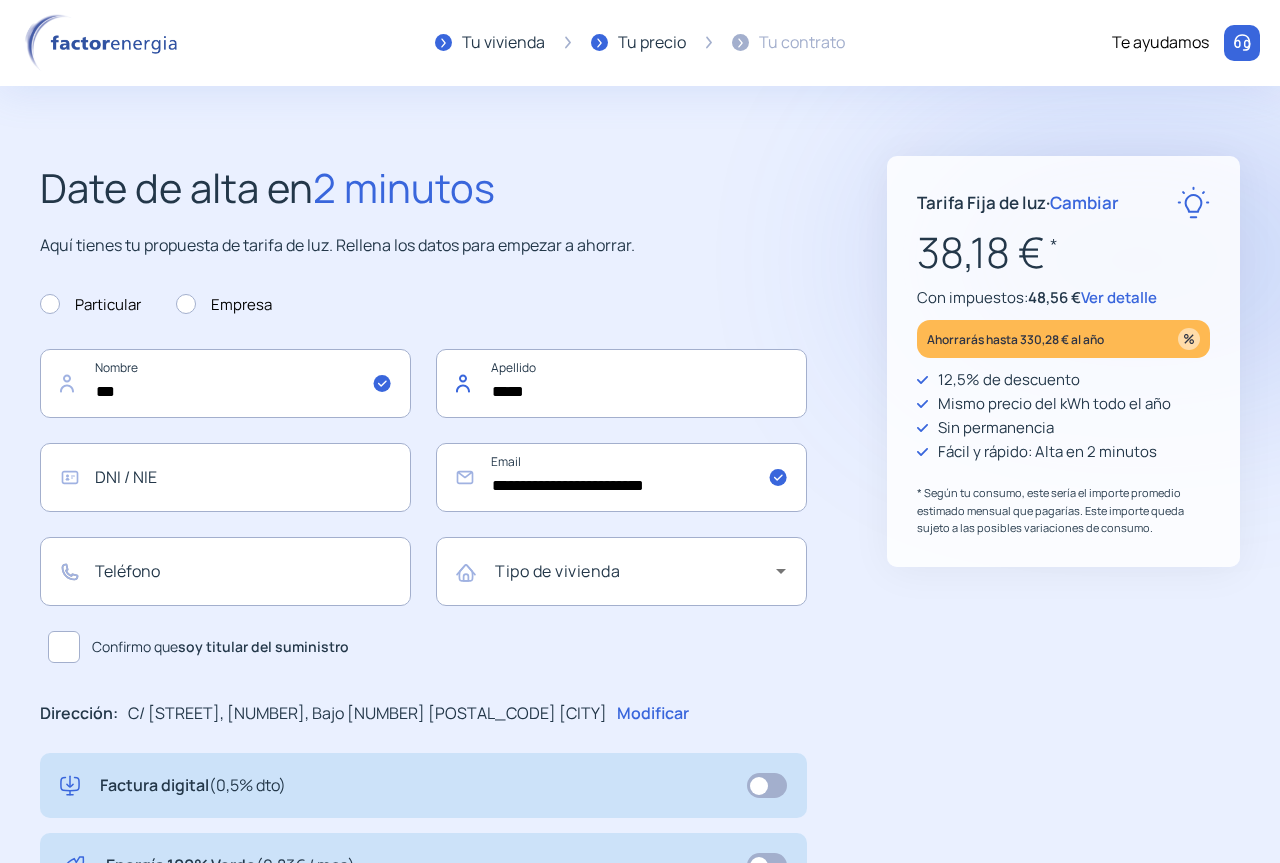 type on "*****" 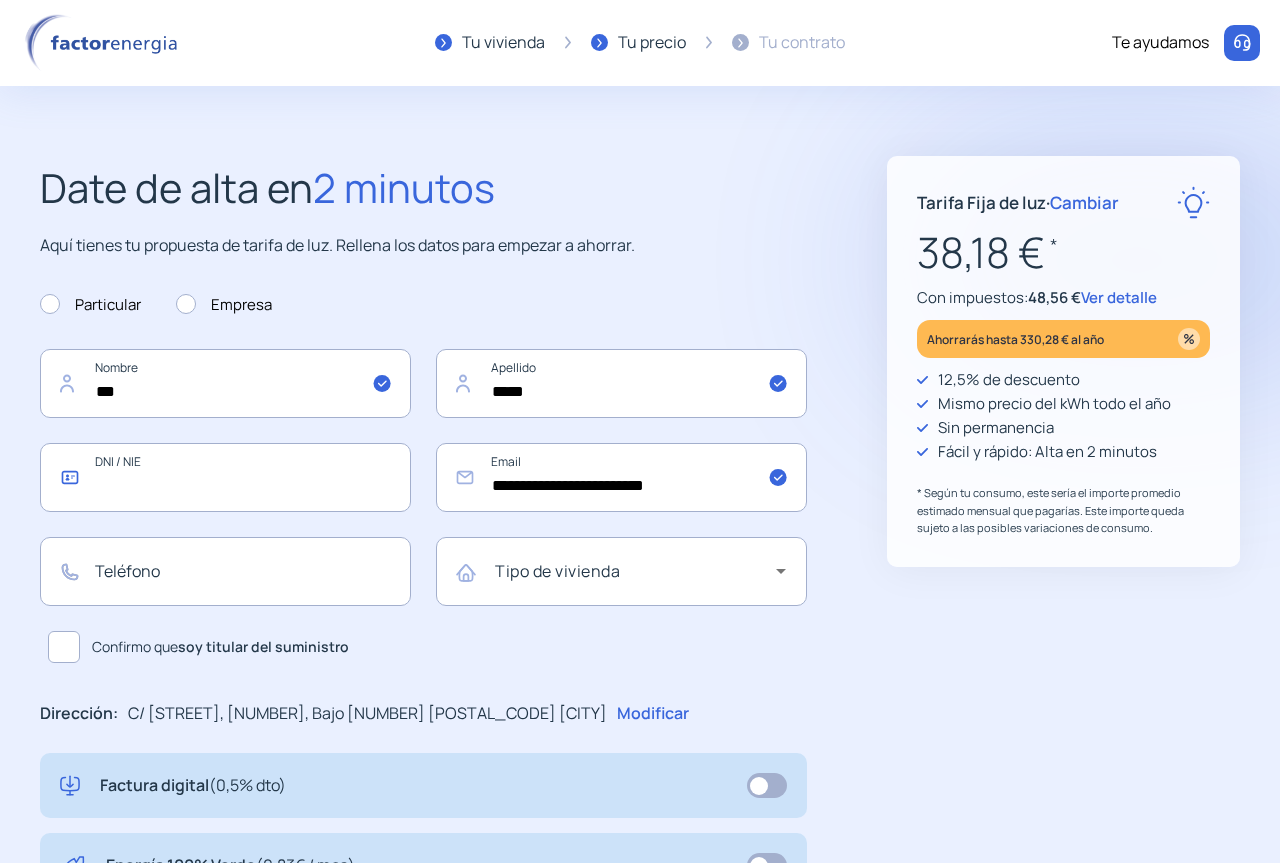 click at bounding box center (225, 477) 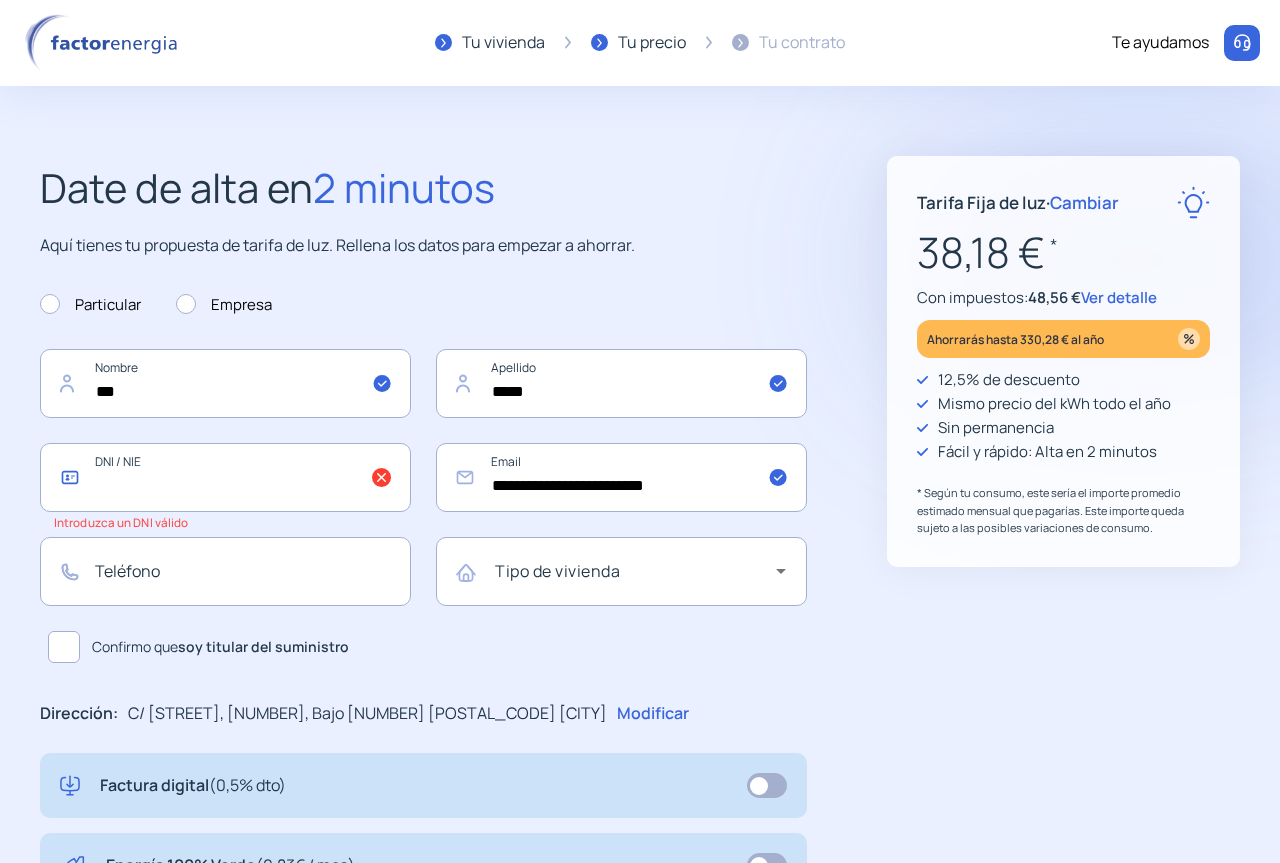 paste on "*********" 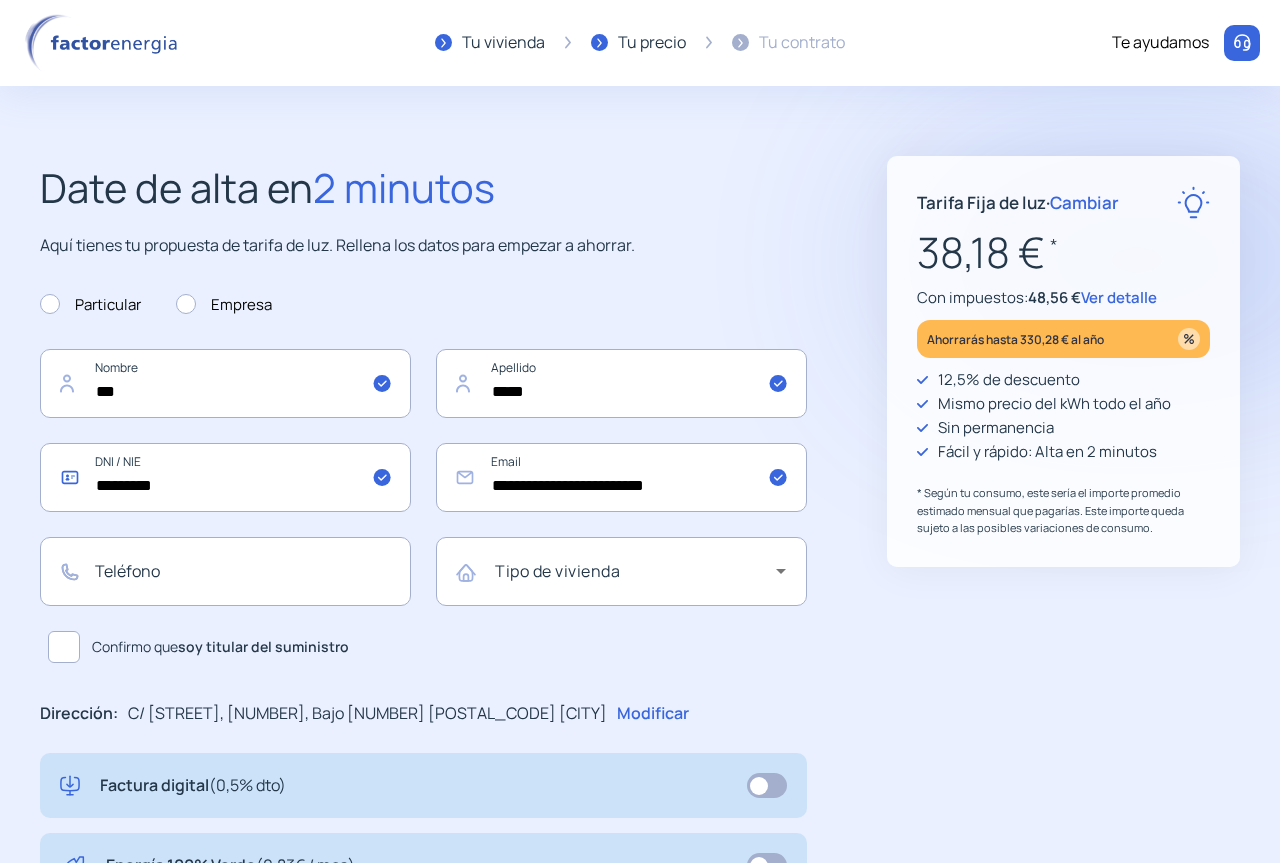 type on "*********" 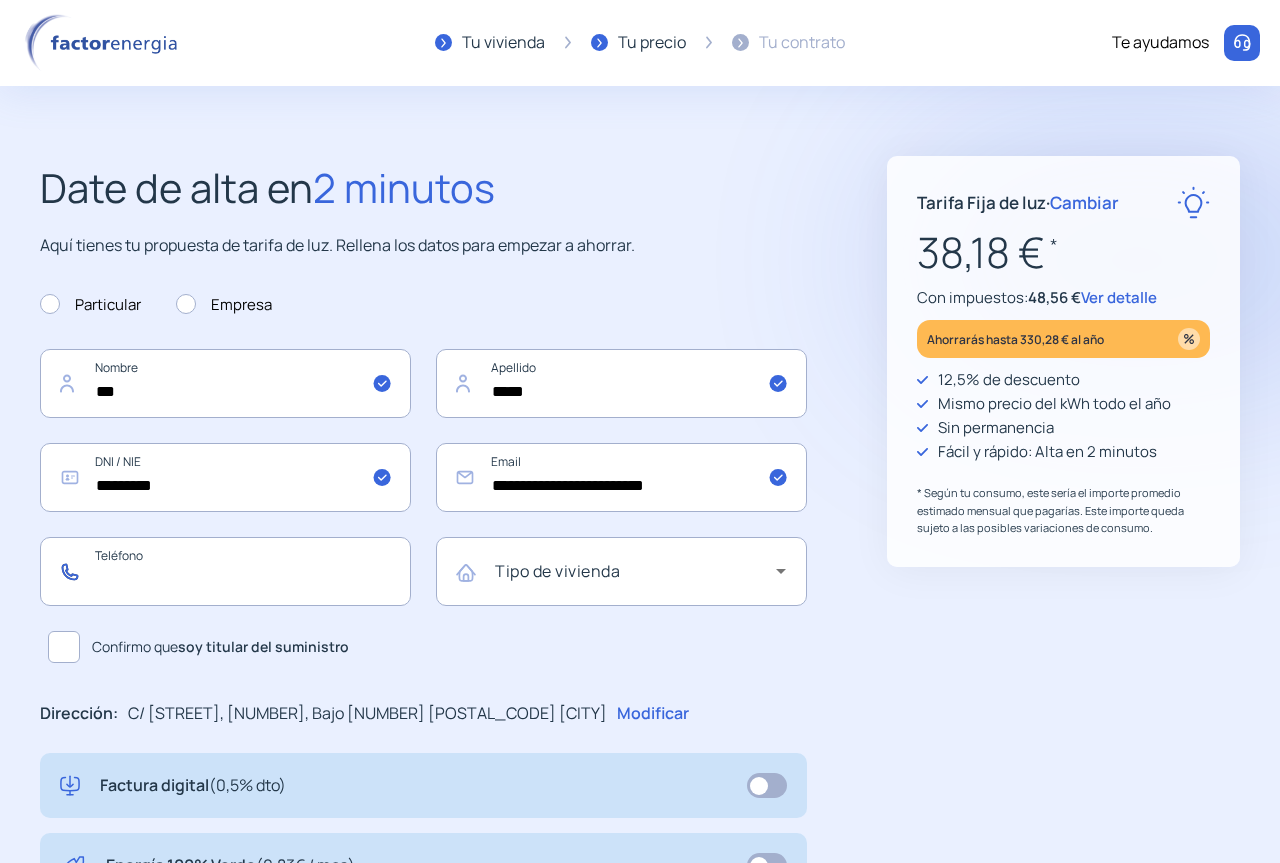 click at bounding box center [225, 571] 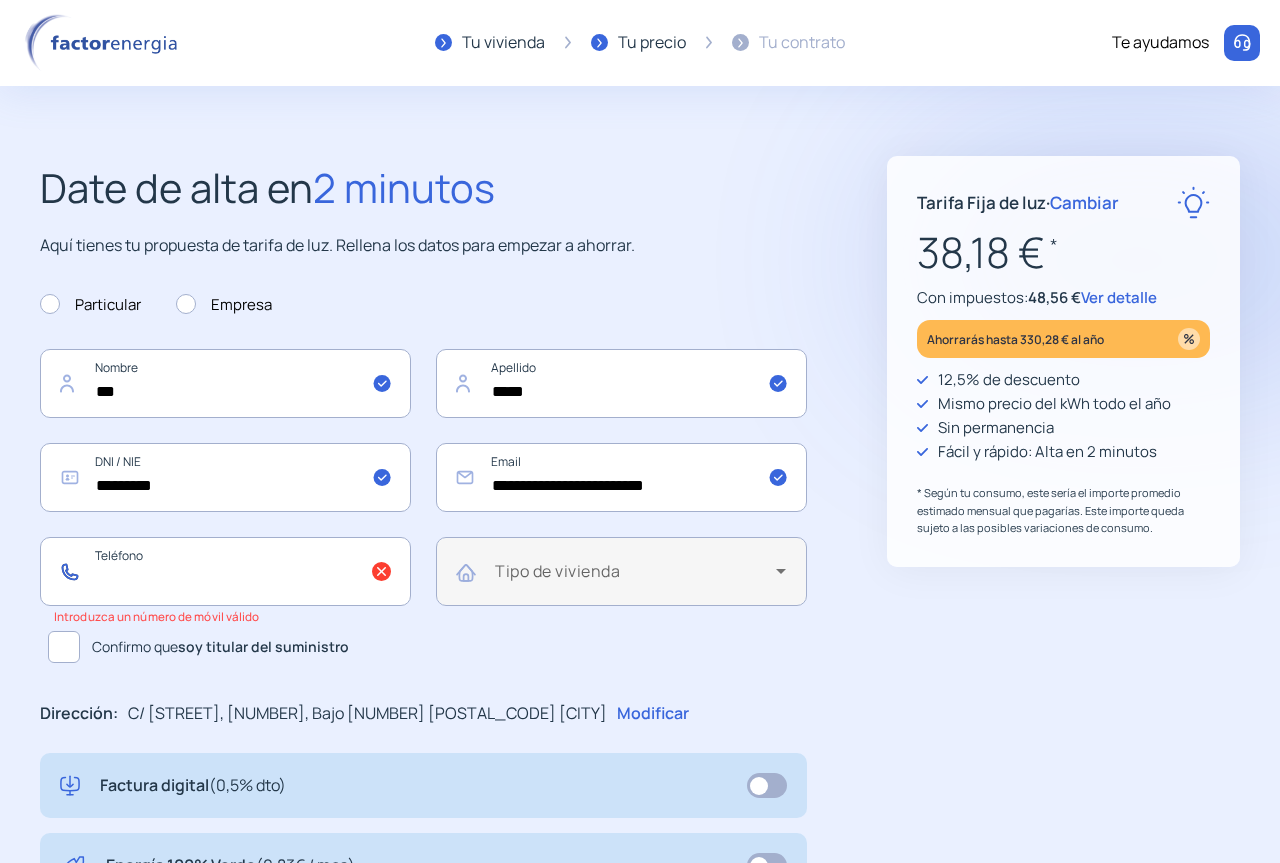 paste on "*********" 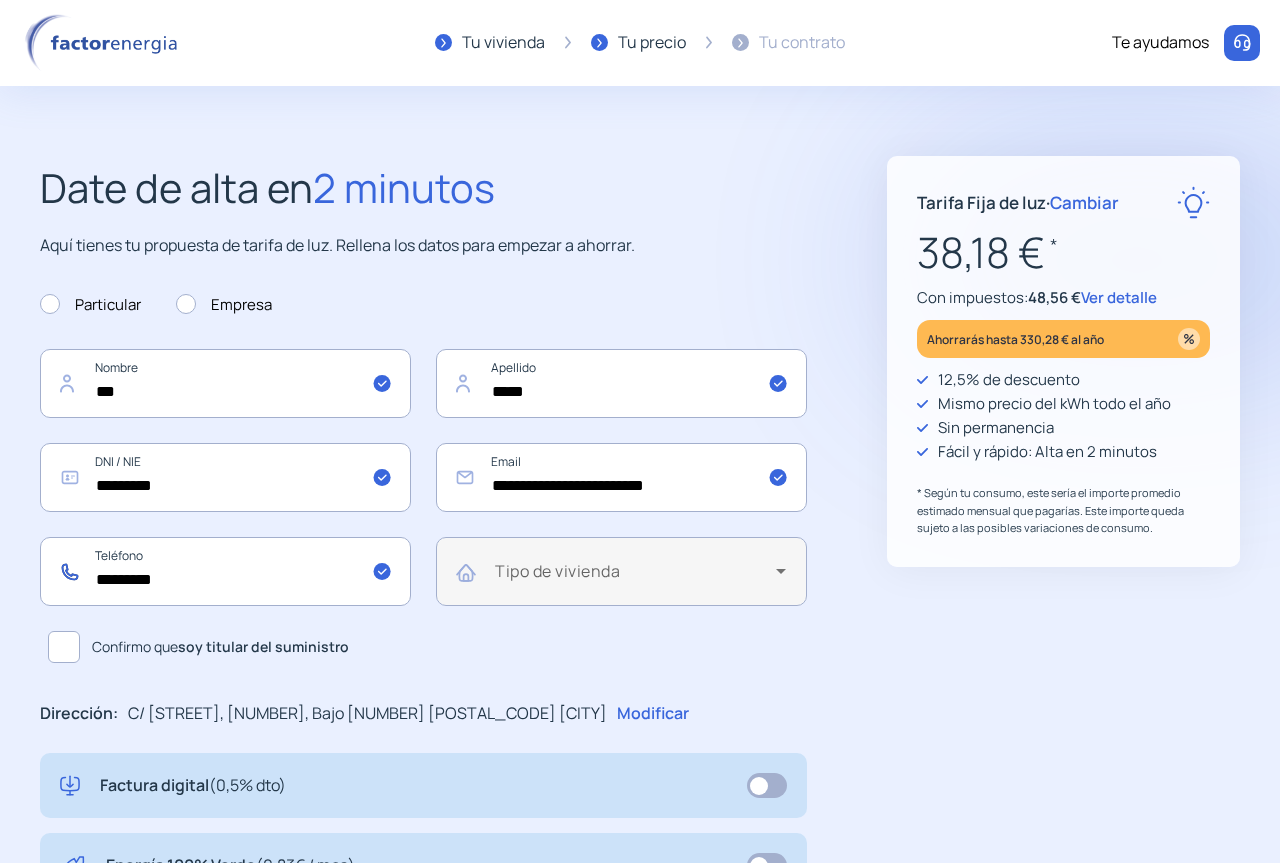 type on "*********" 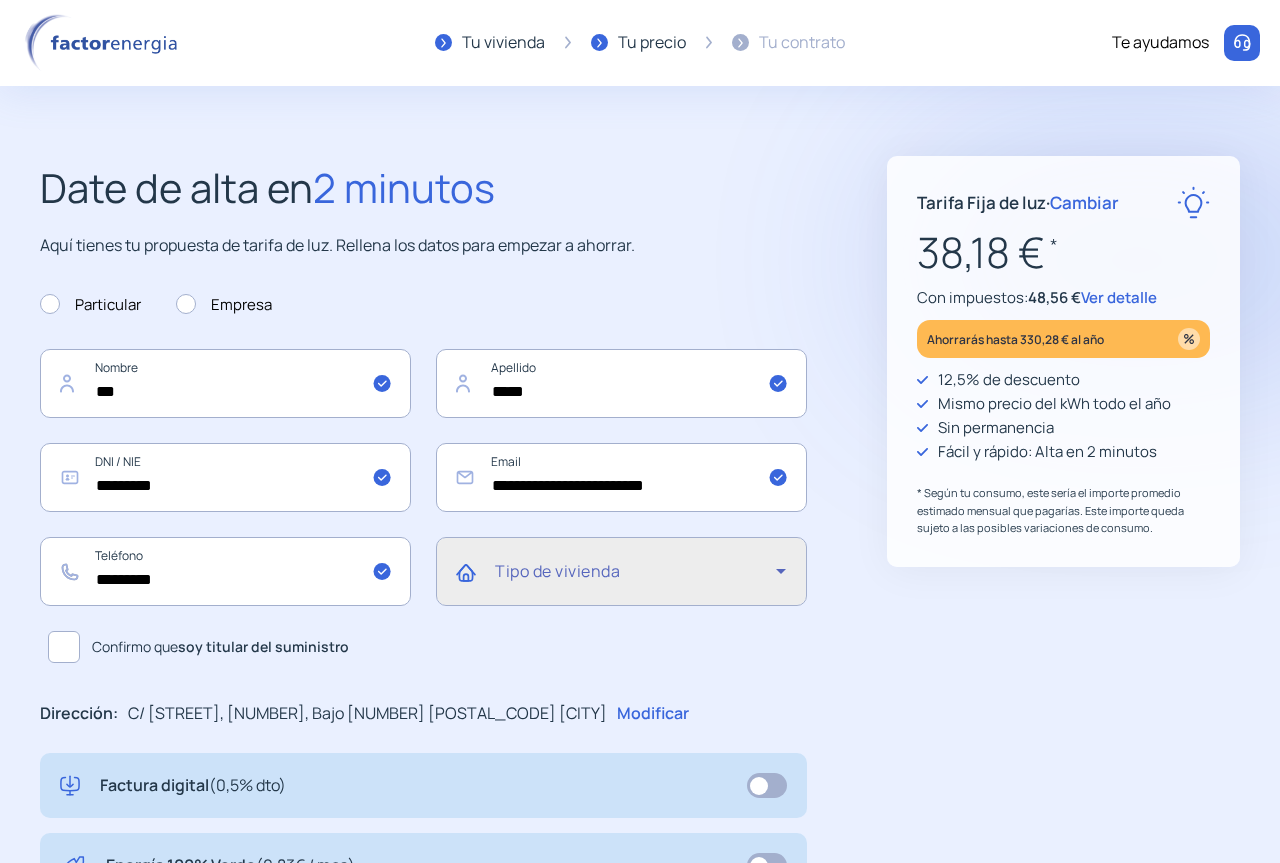 click at bounding box center (635, 579) 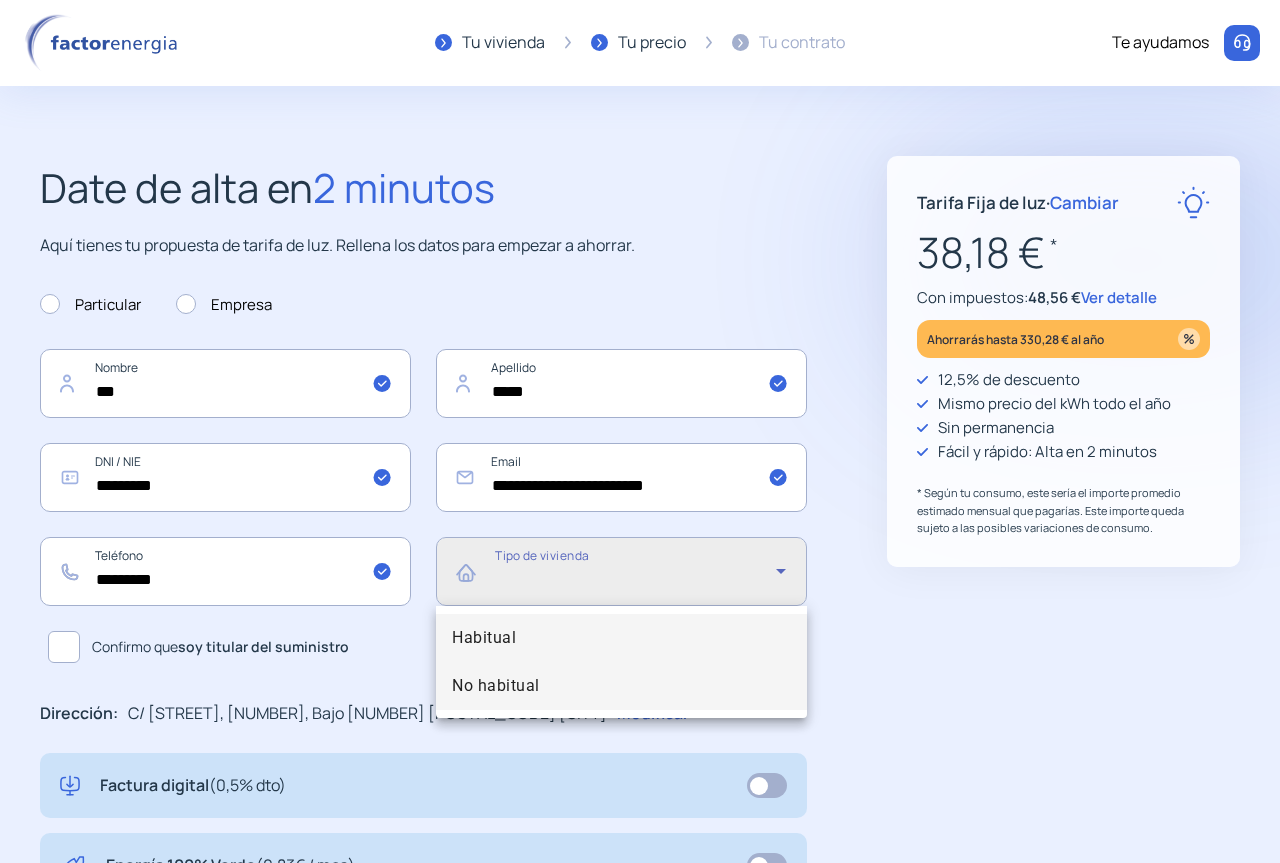 click on "No habitual" at bounding box center (621, 686) 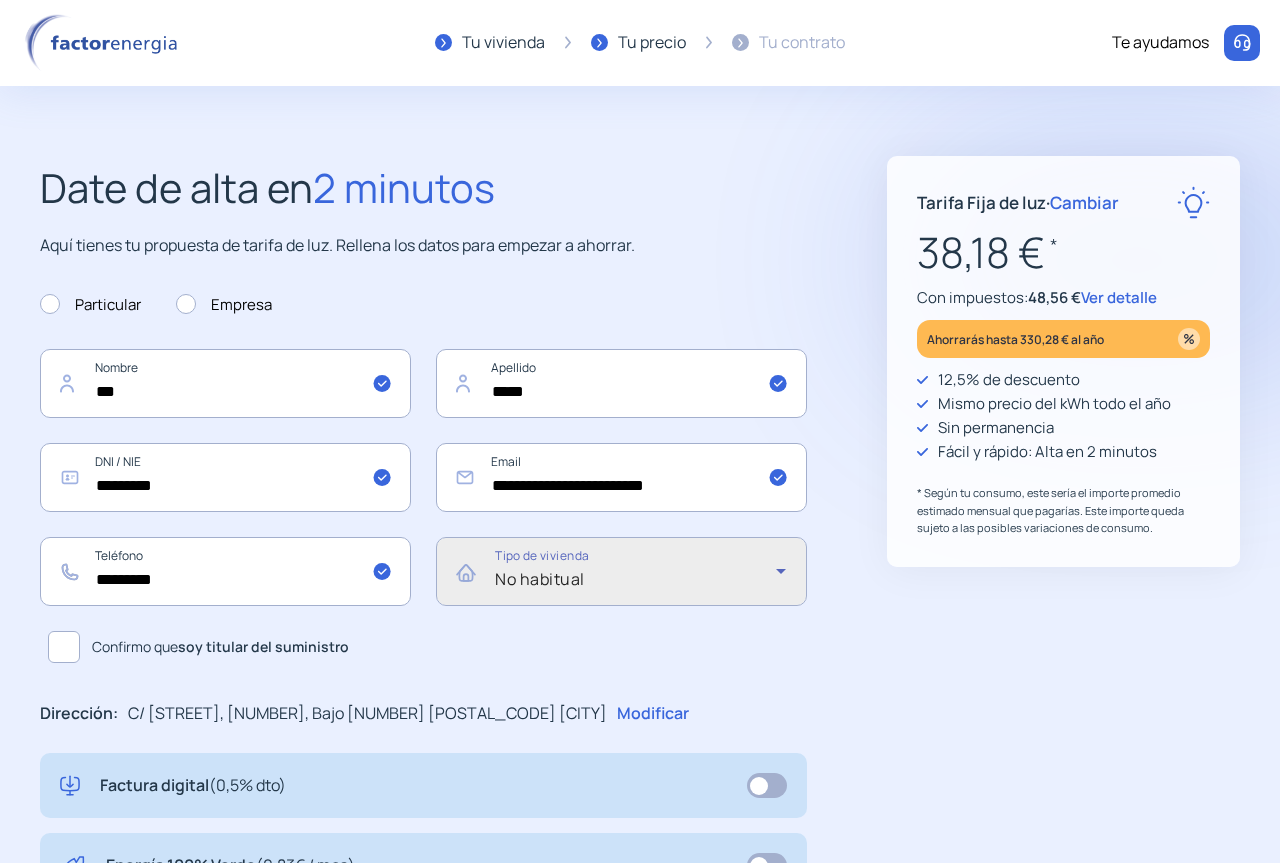 click on "Tipo de vivienda No habitual" at bounding box center (640, 571) 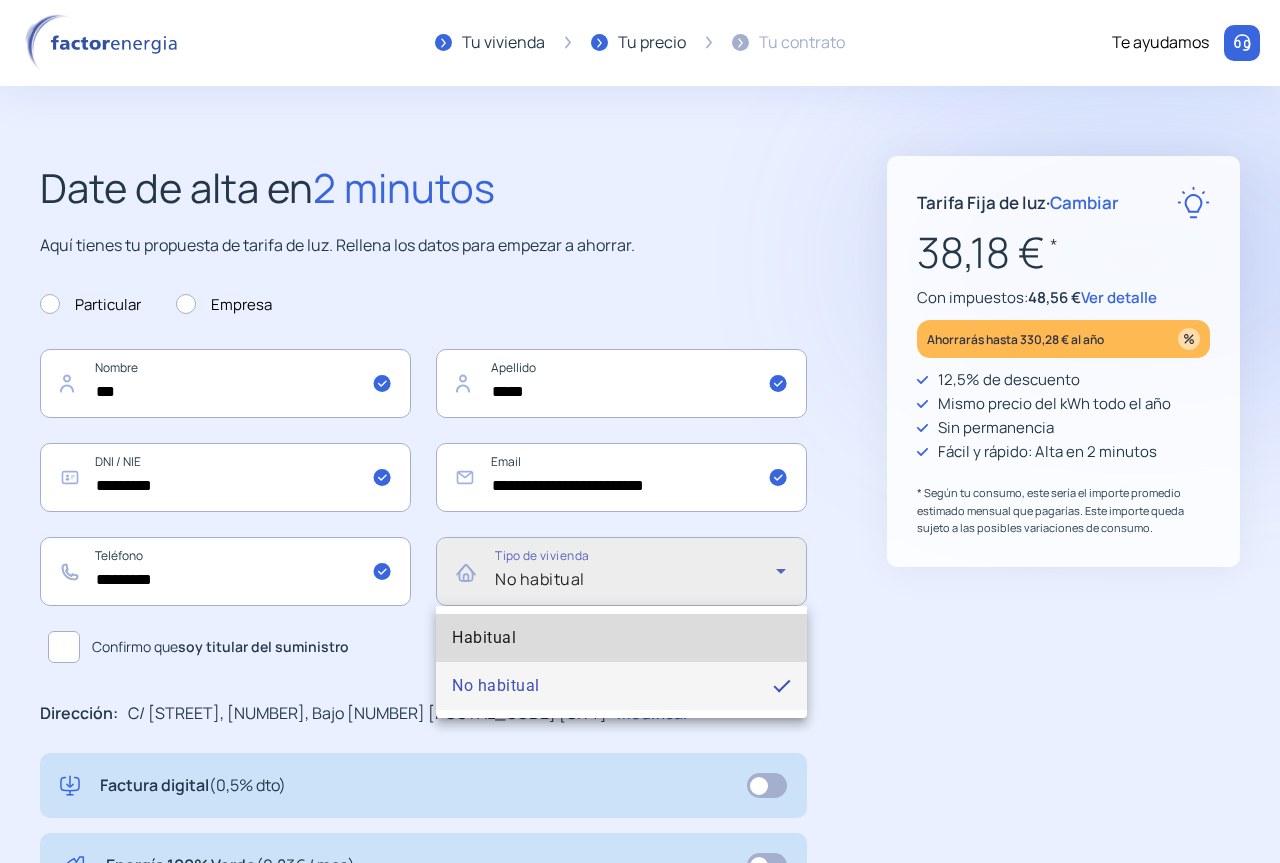 click on "Habitual" at bounding box center (621, 638) 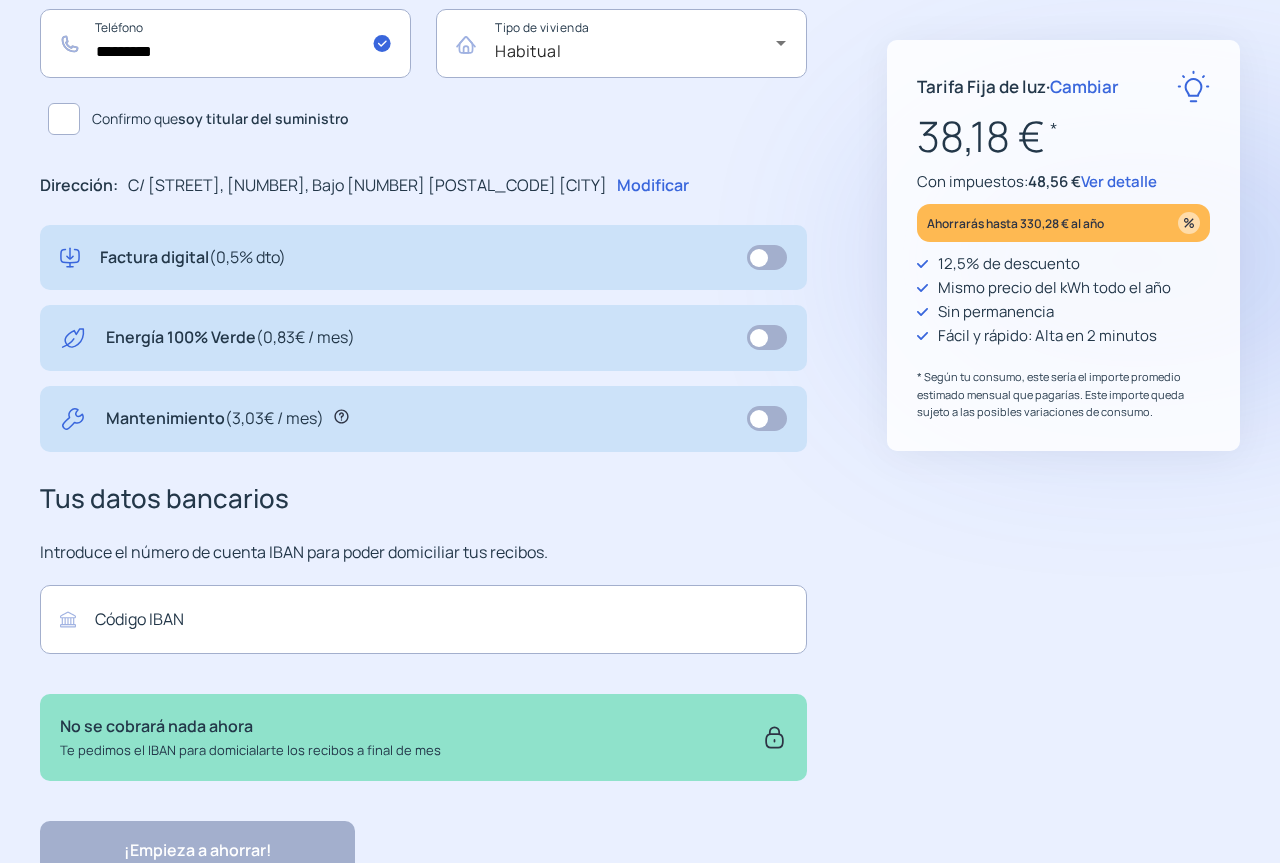 scroll, scrollTop: 614, scrollLeft: 0, axis: vertical 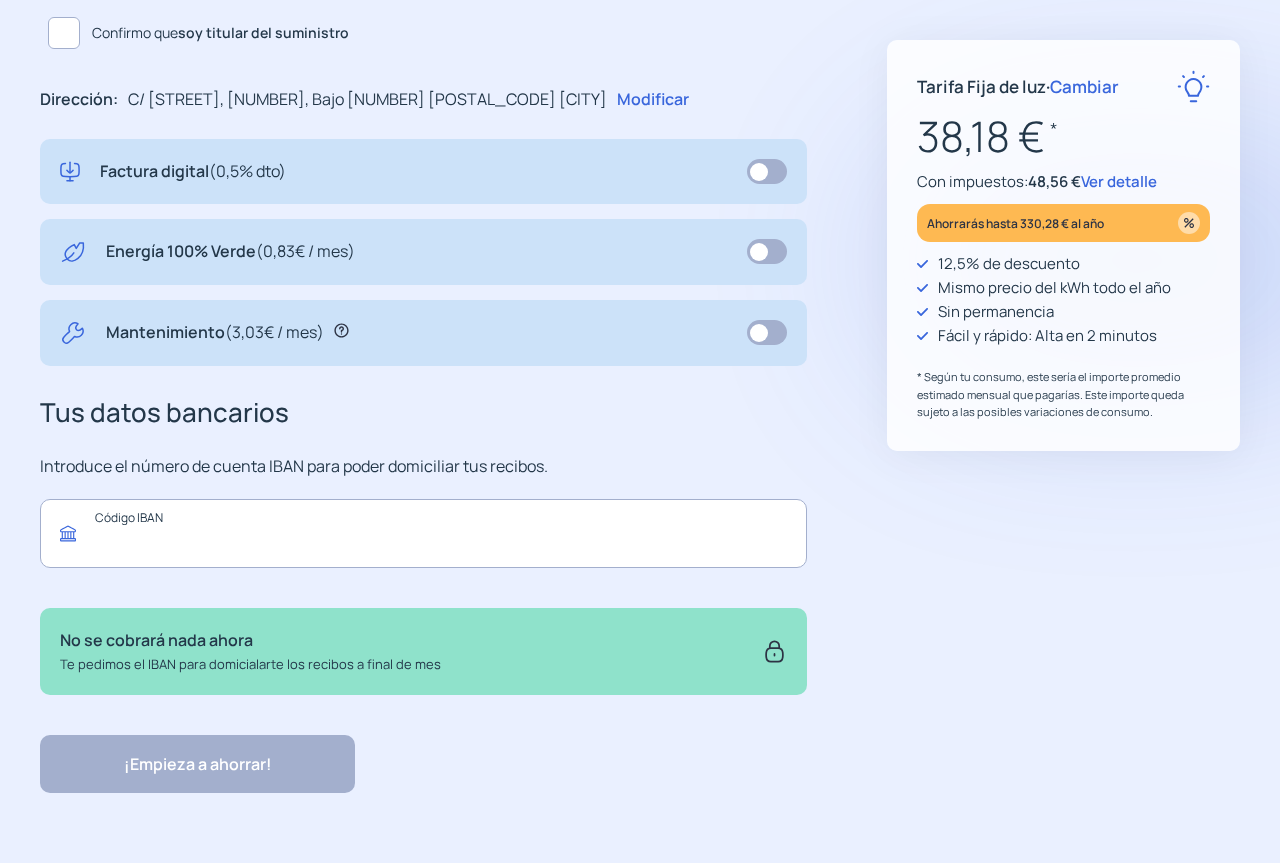 click at bounding box center [423, 533] 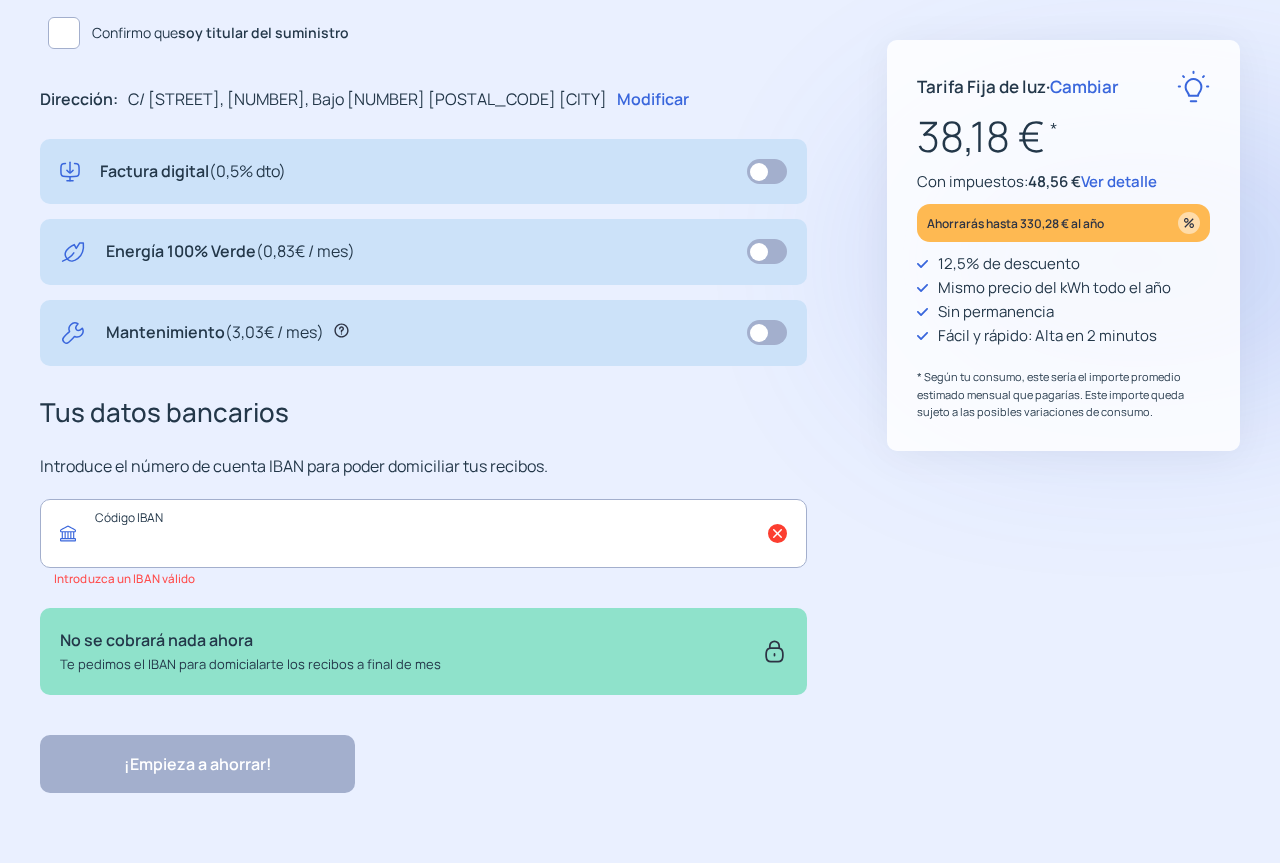 paste on "**********" 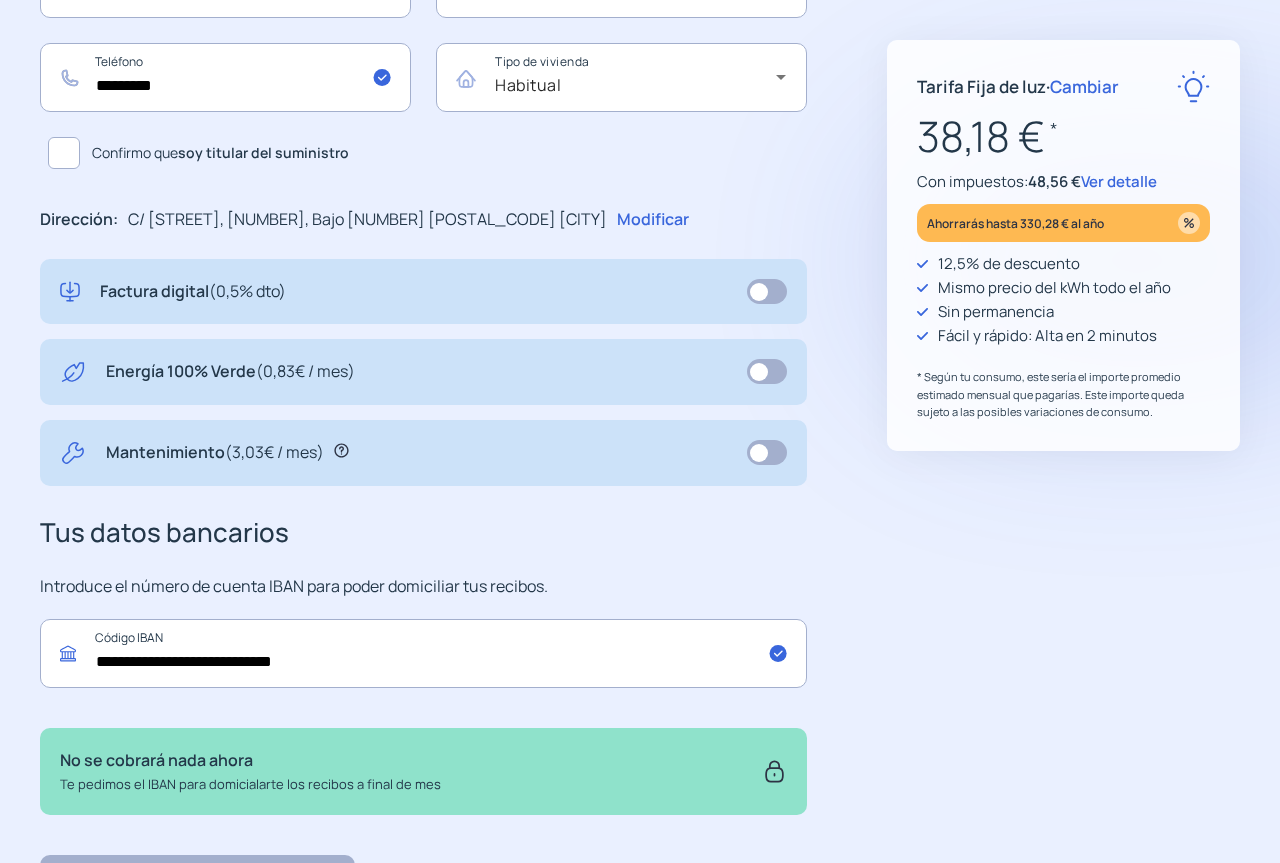 scroll, scrollTop: 314, scrollLeft: 0, axis: vertical 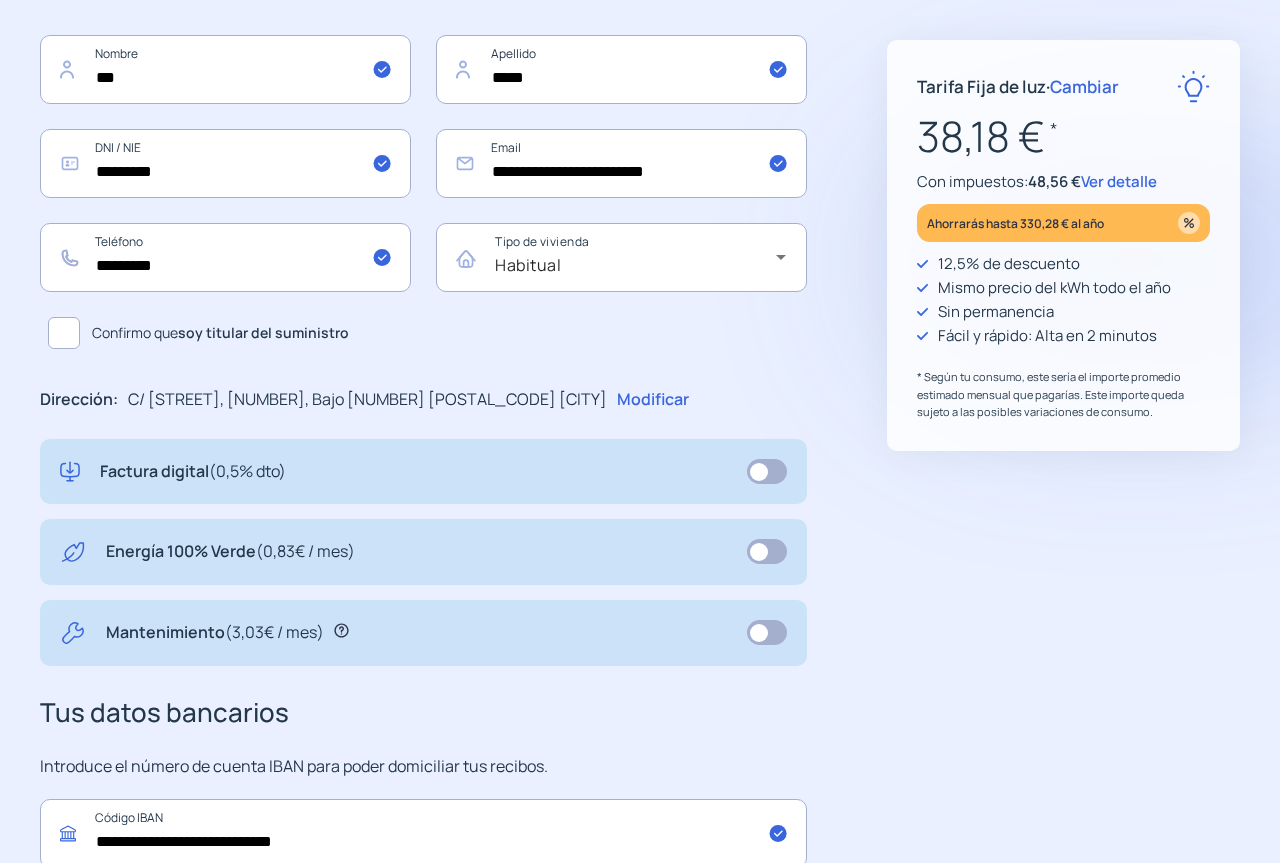 type on "**********" 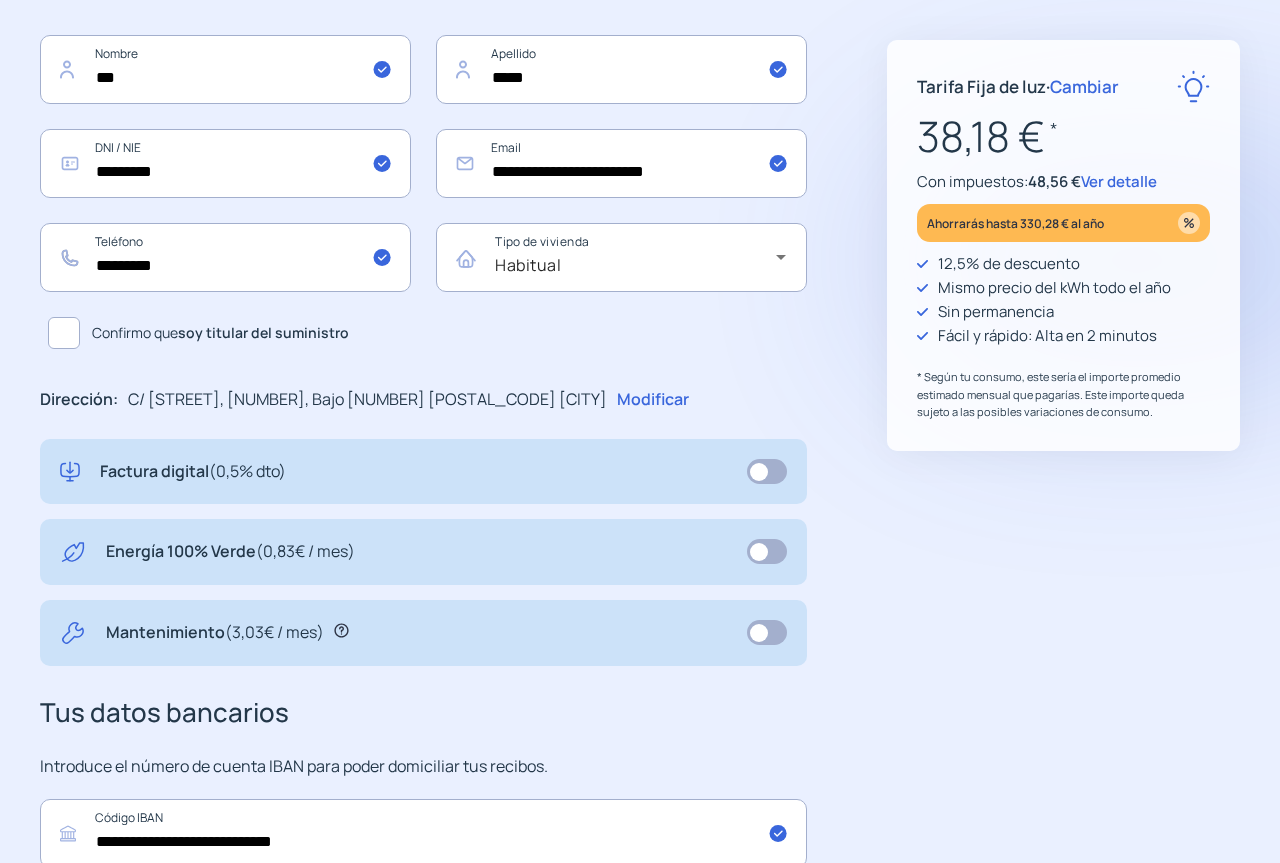 click at bounding box center [64, 333] 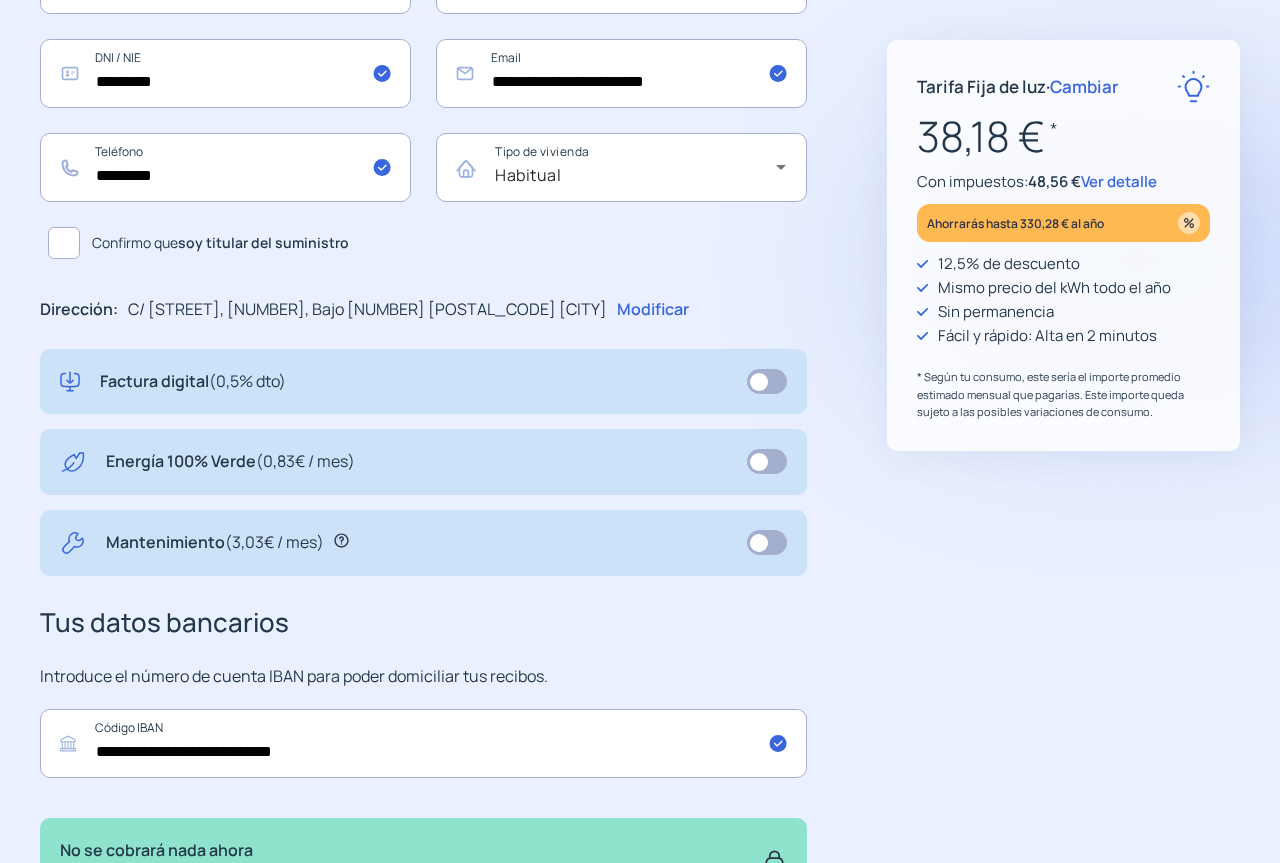 scroll, scrollTop: 614, scrollLeft: 0, axis: vertical 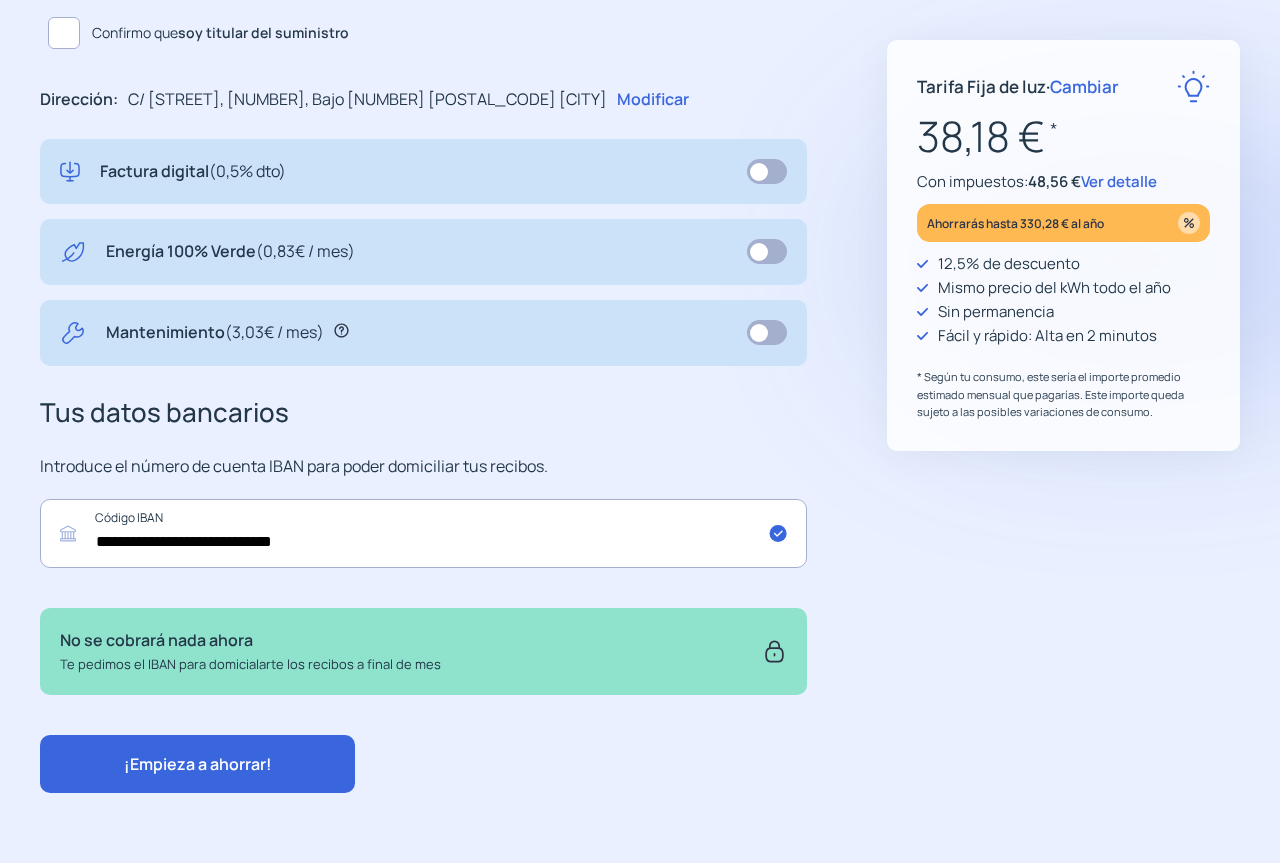 click on "¡Empieza a ahorrar!" at bounding box center [197, 764] 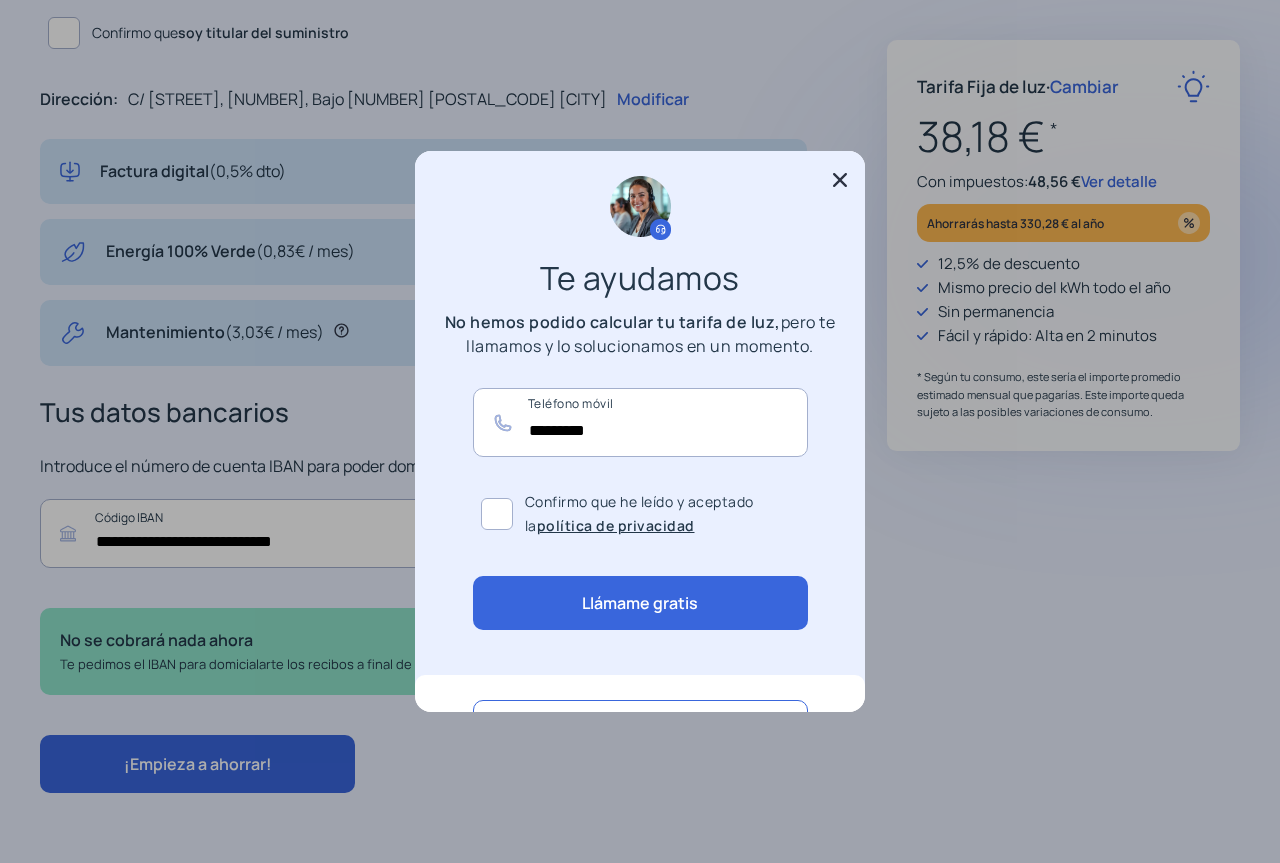 scroll, scrollTop: 0, scrollLeft: 0, axis: both 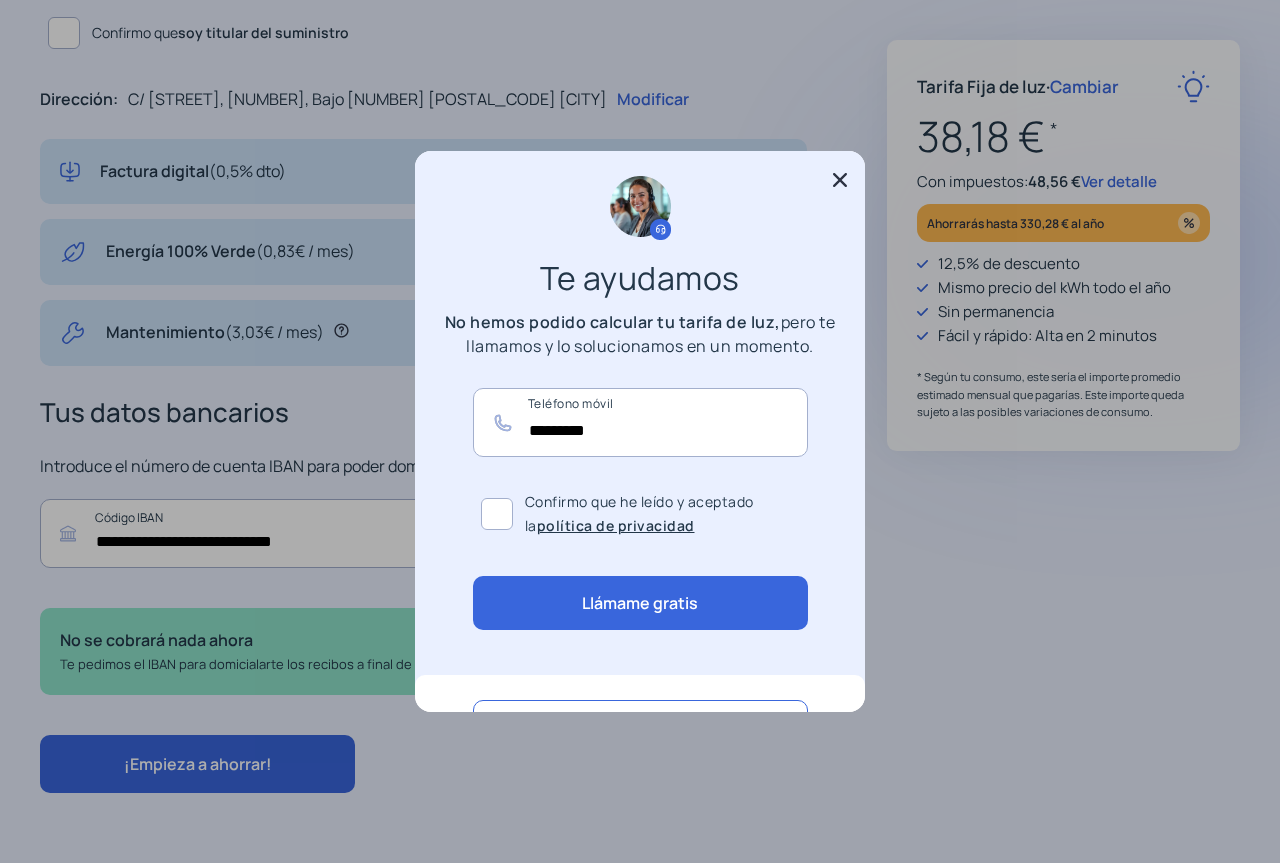 click at bounding box center (840, 180) 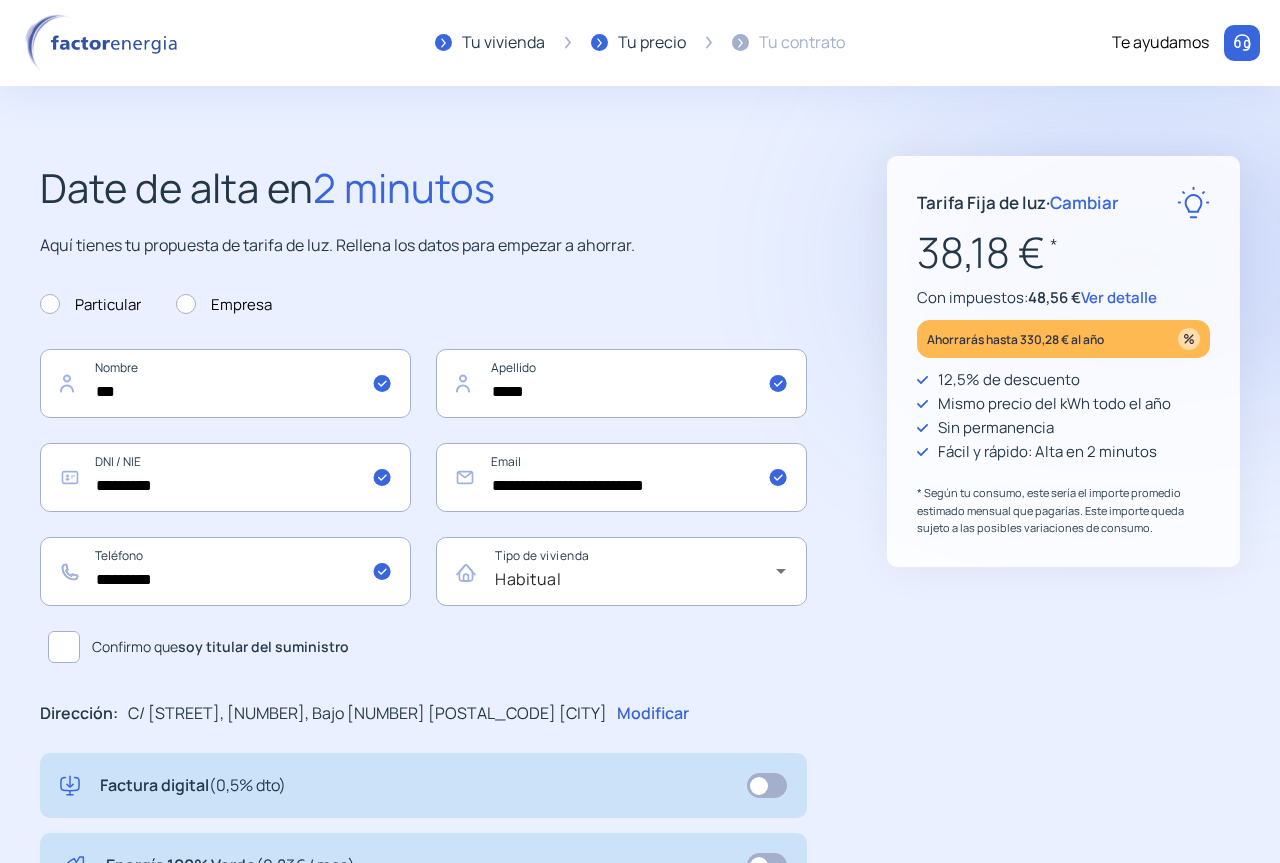 scroll, scrollTop: 614, scrollLeft: 0, axis: vertical 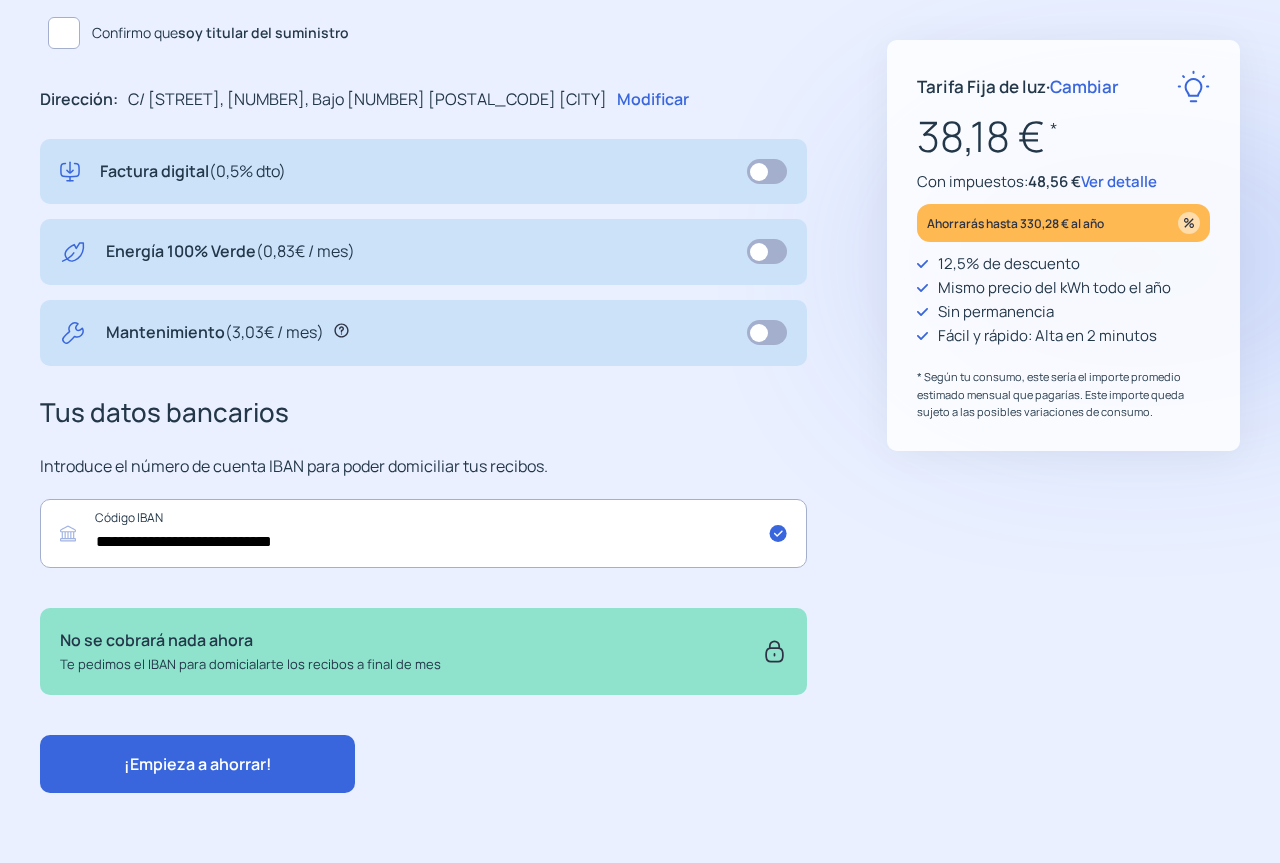 click on "¡Empieza a ahorrar!" at bounding box center [197, 764] 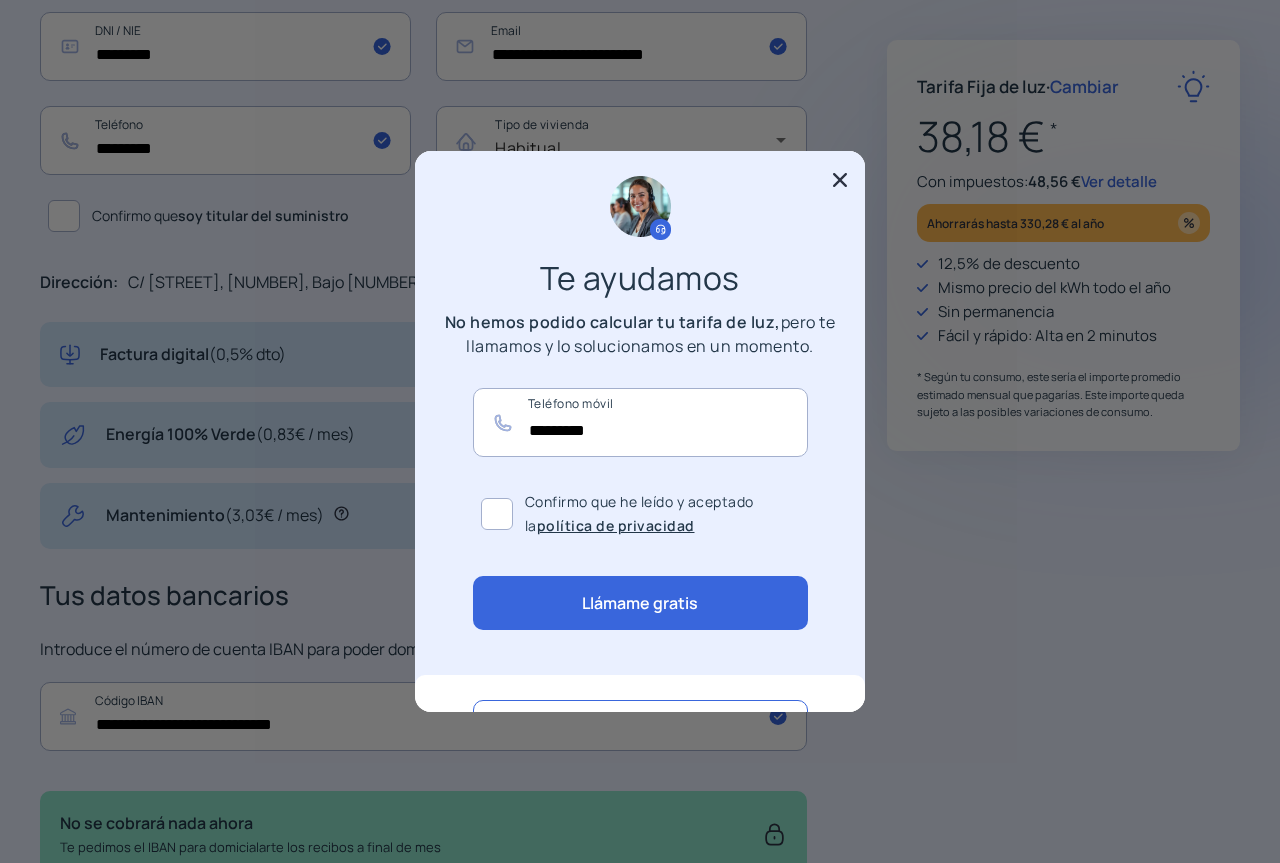 scroll, scrollTop: 0, scrollLeft: 0, axis: both 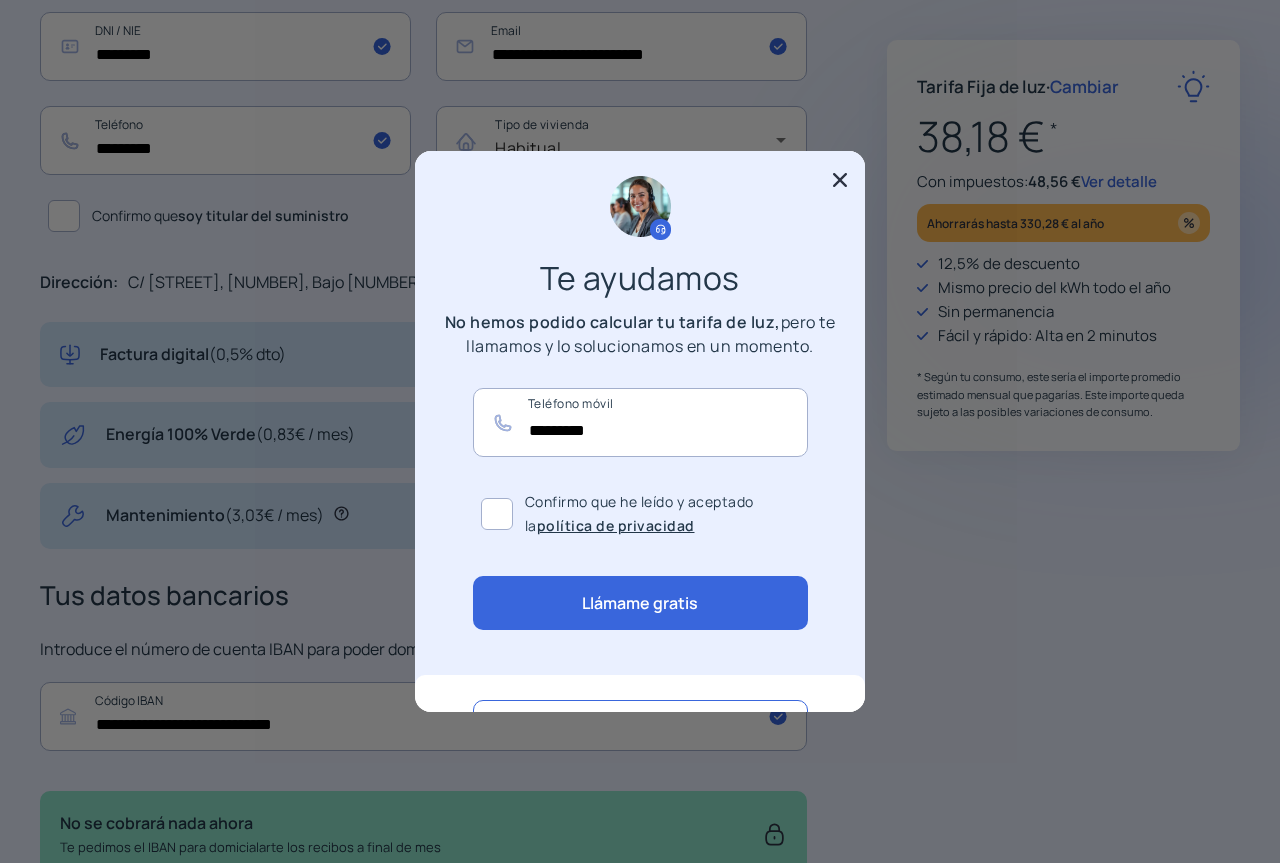 click at bounding box center (840, 180) 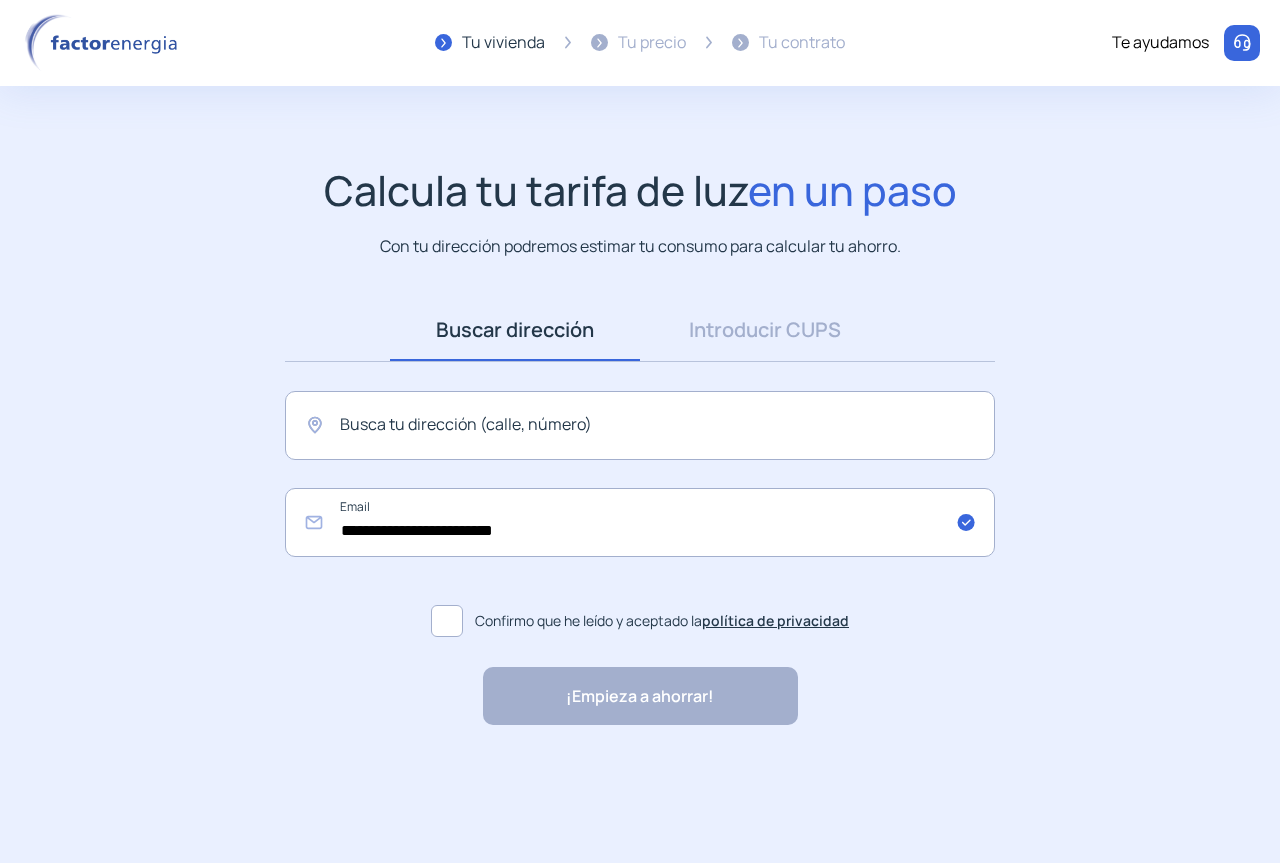 click on "**********" at bounding box center [640, 472] 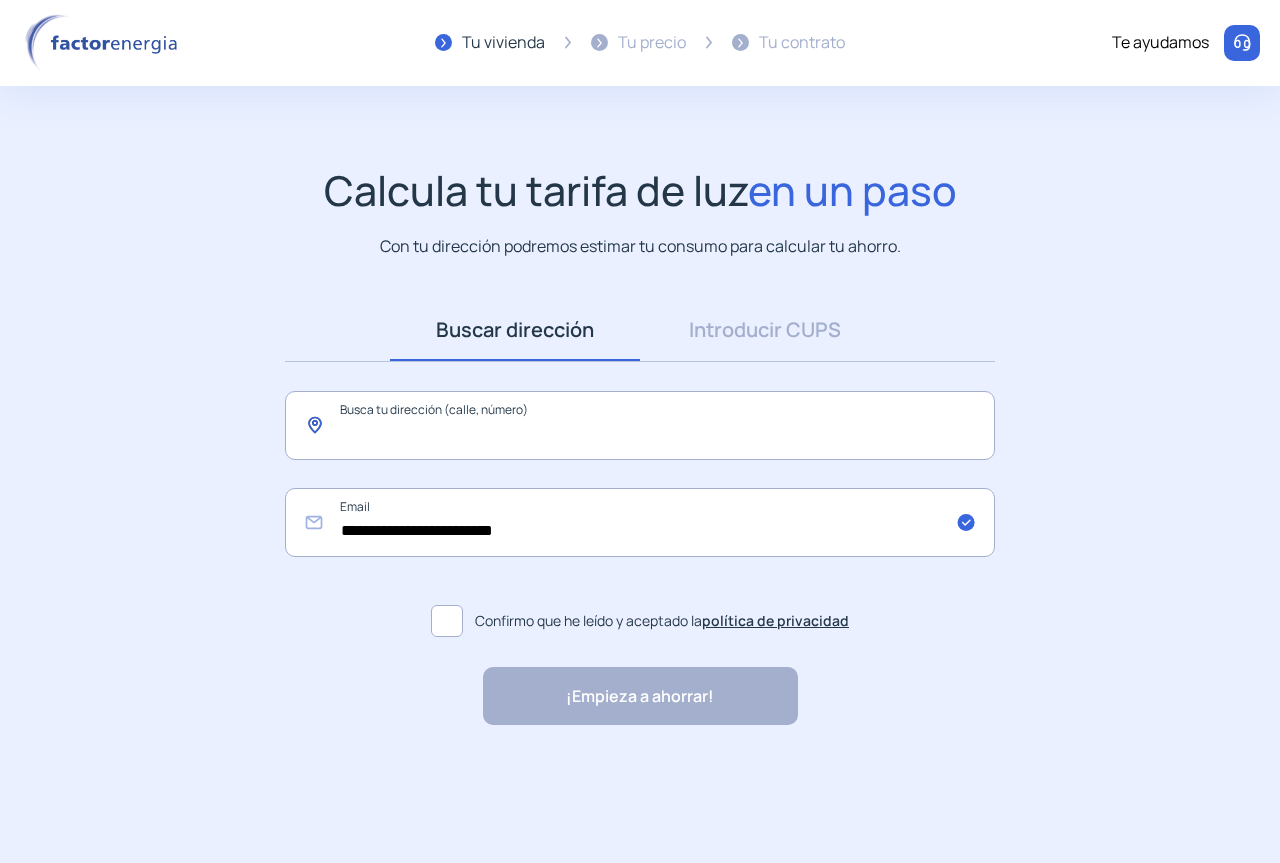 click at bounding box center (640, 425) 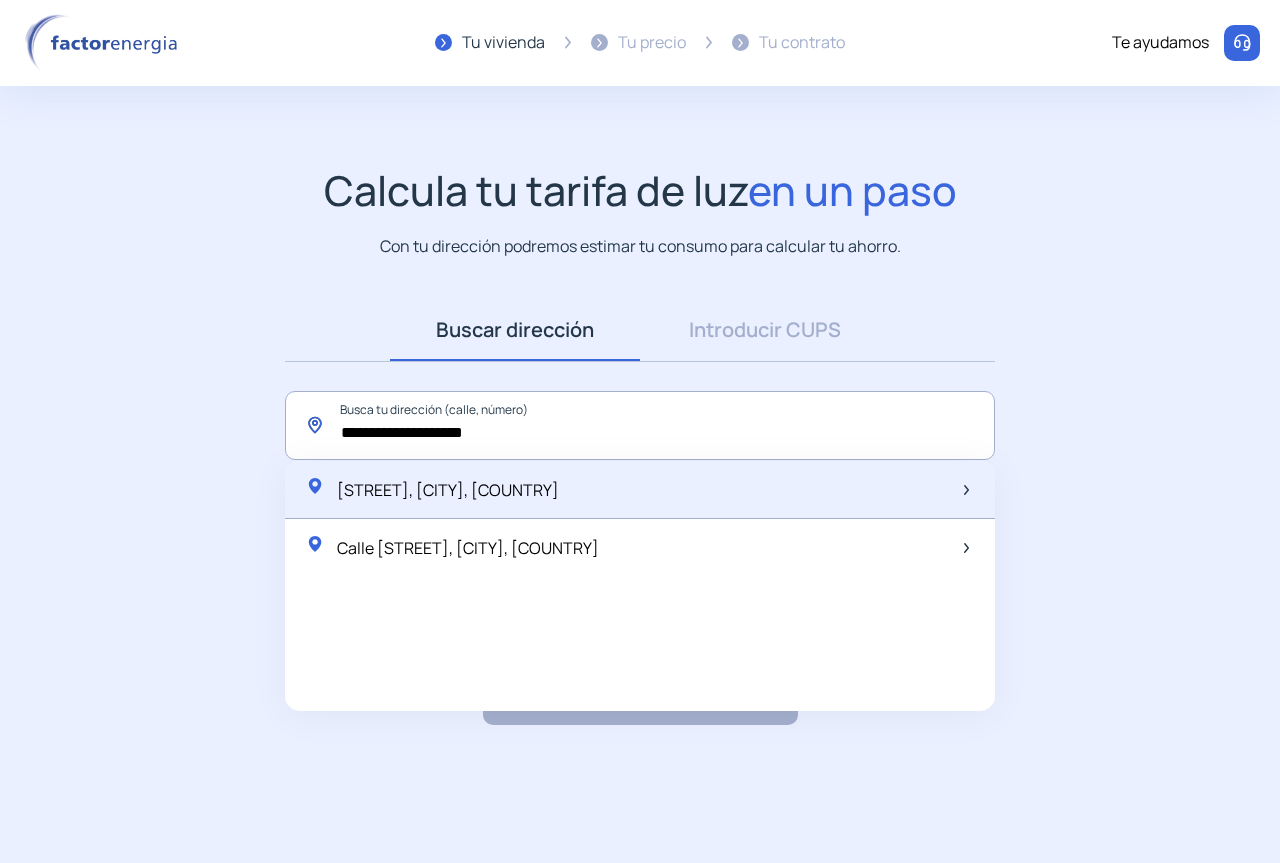 type on "**********" 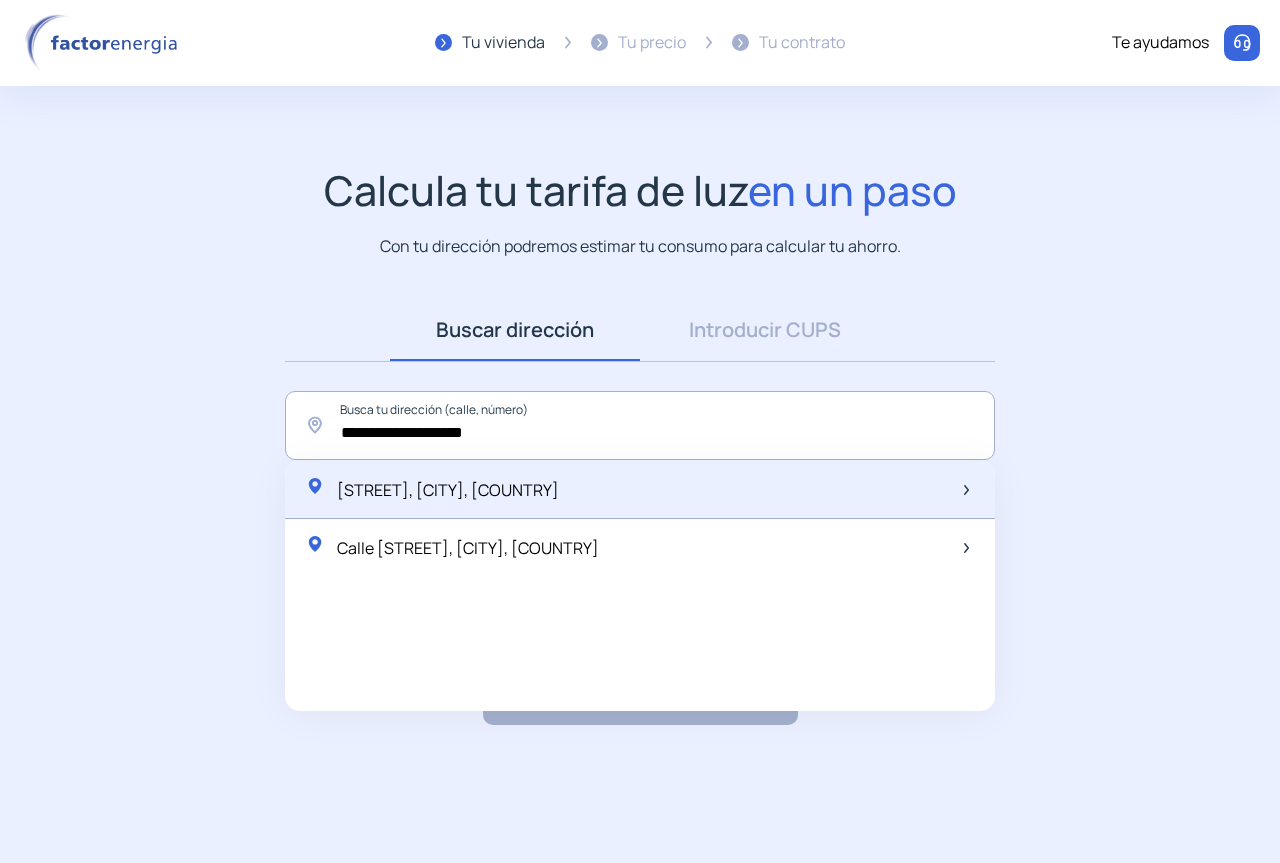 click on "[STREET], [CITY], [COUNTRY]" at bounding box center (640, 490) 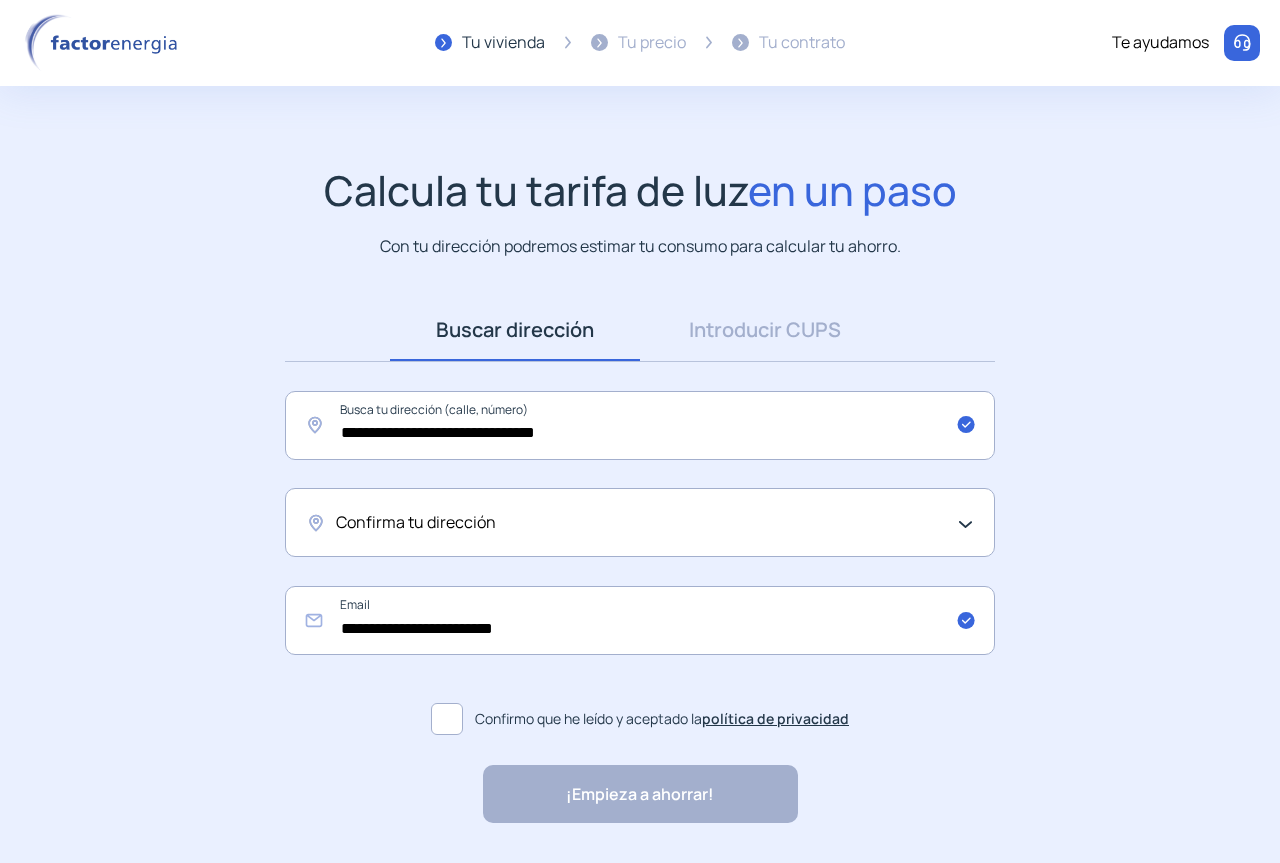 click on "Confirma tu dirección" at bounding box center (416, 523) 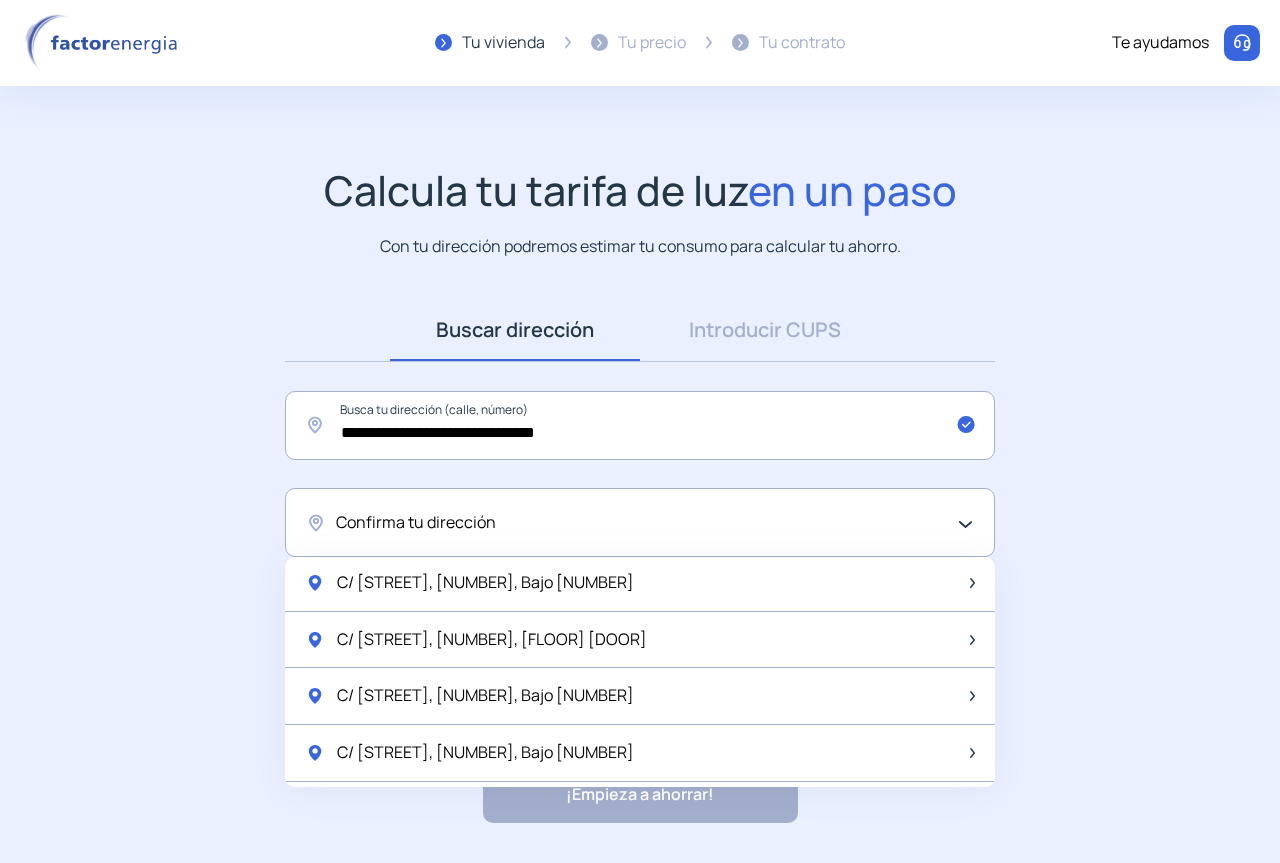 scroll, scrollTop: 1800, scrollLeft: 0, axis: vertical 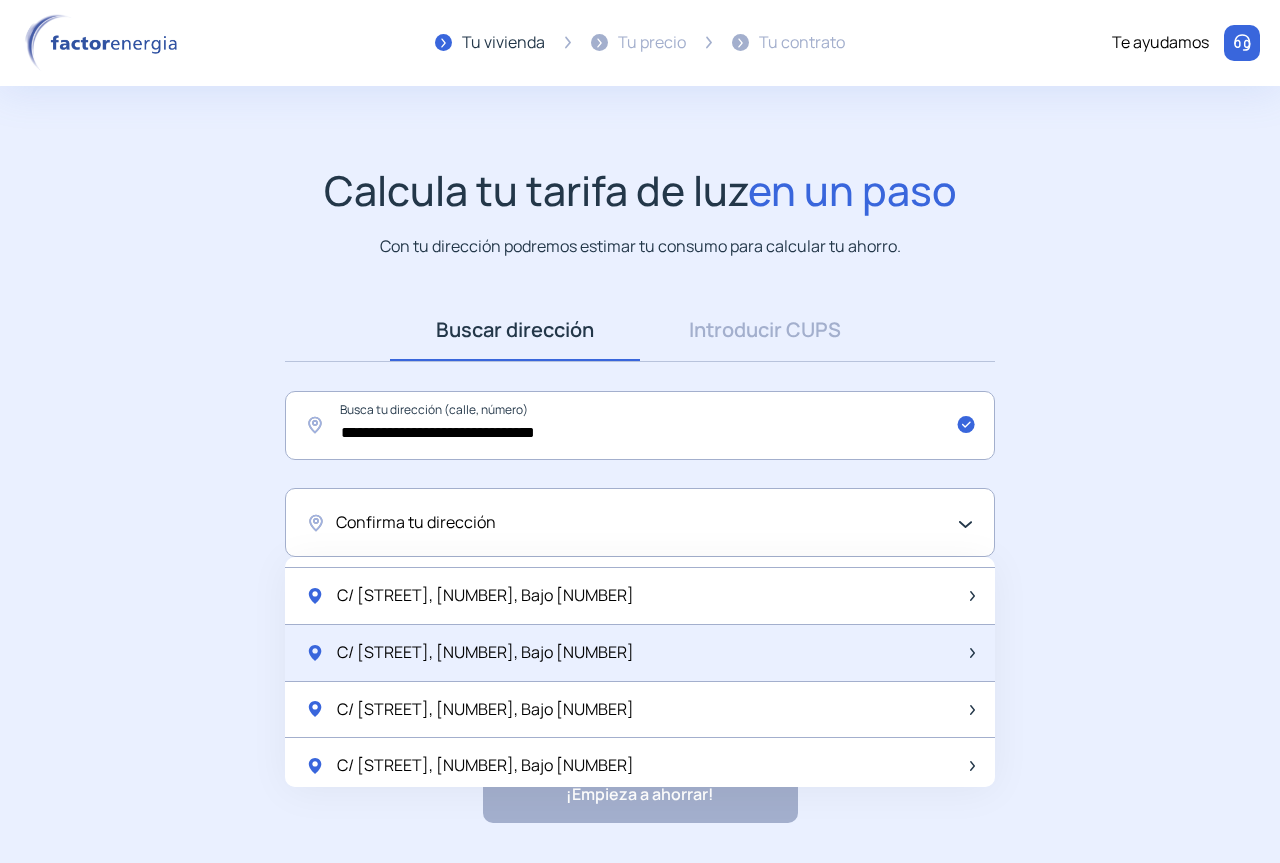 click on "C/ [STREET], [NUMBER], Bajo [NUMBER]" at bounding box center (640, 653) 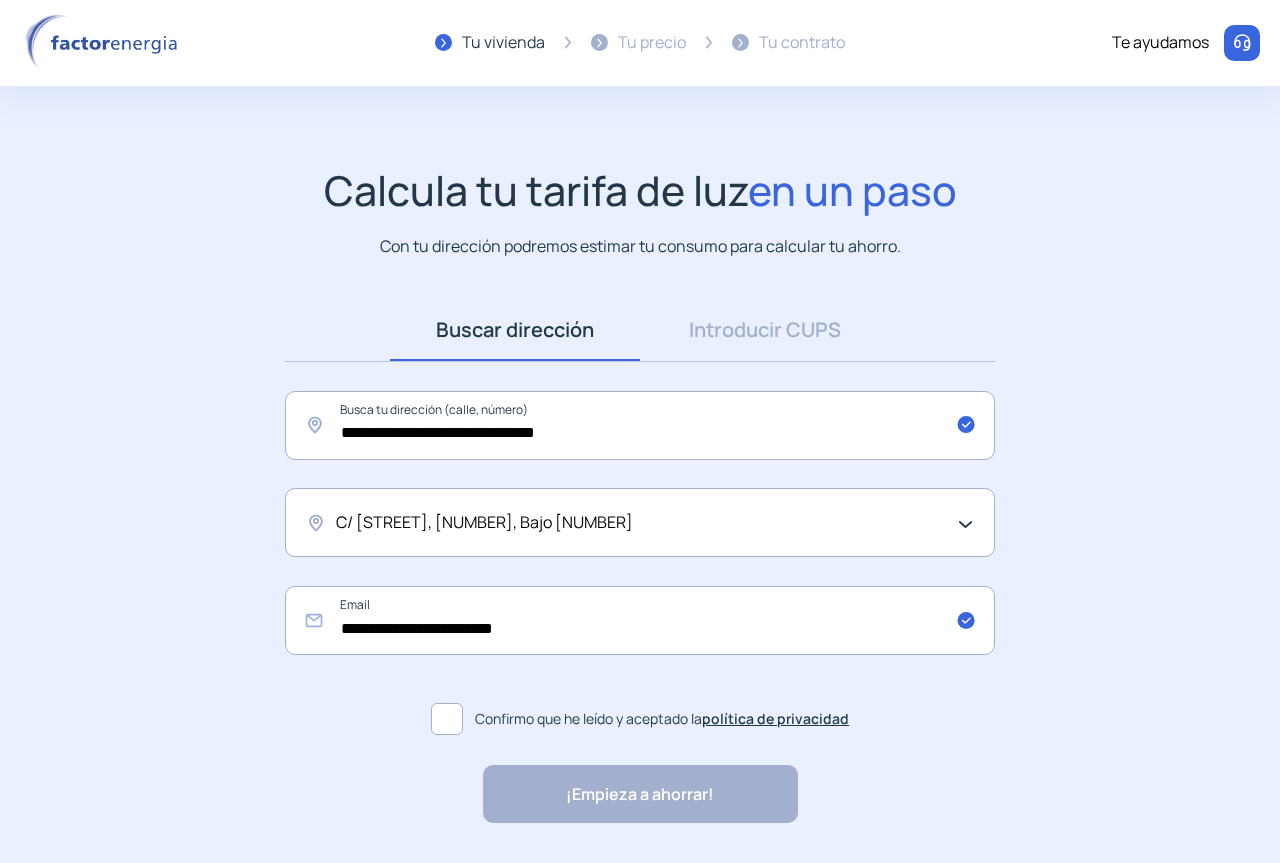 click on "**********" at bounding box center (640, 664) 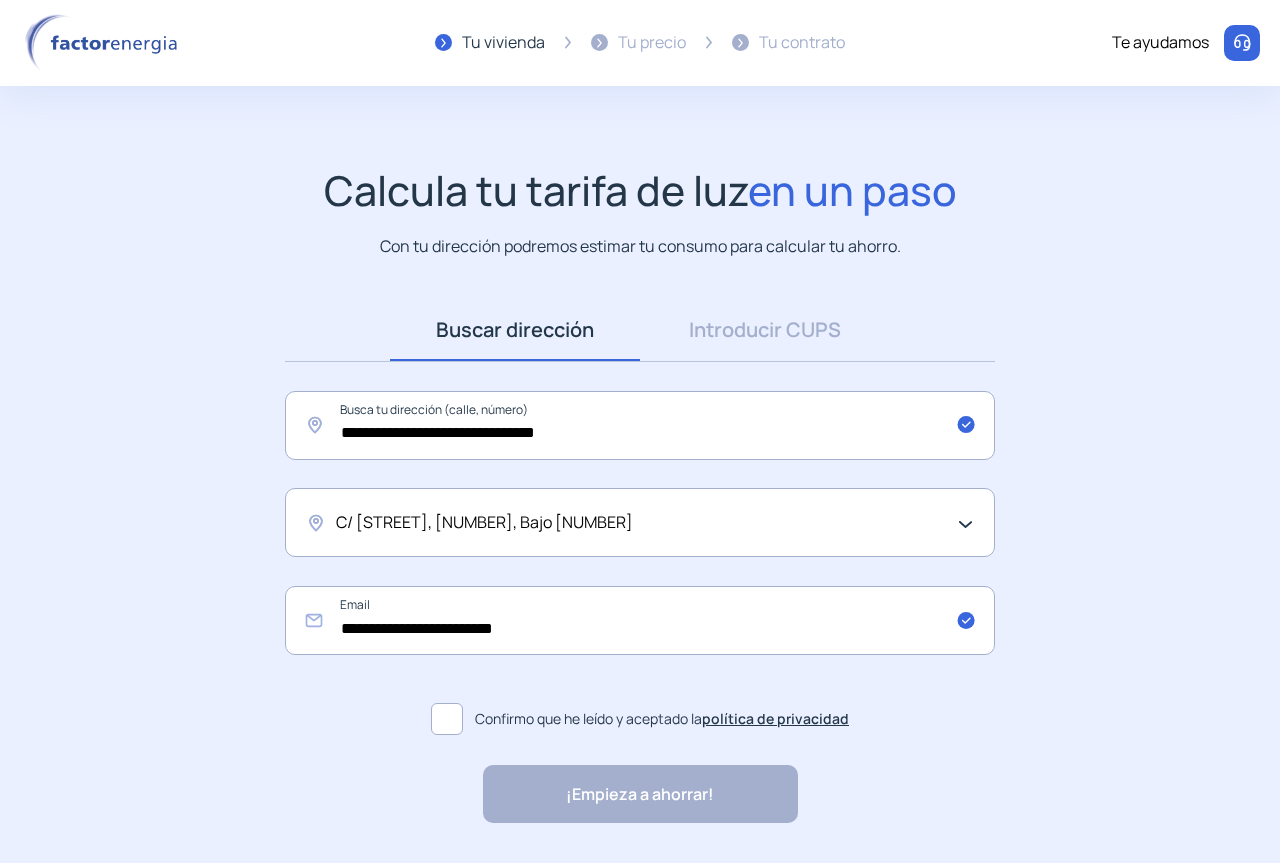 click at bounding box center (447, 719) 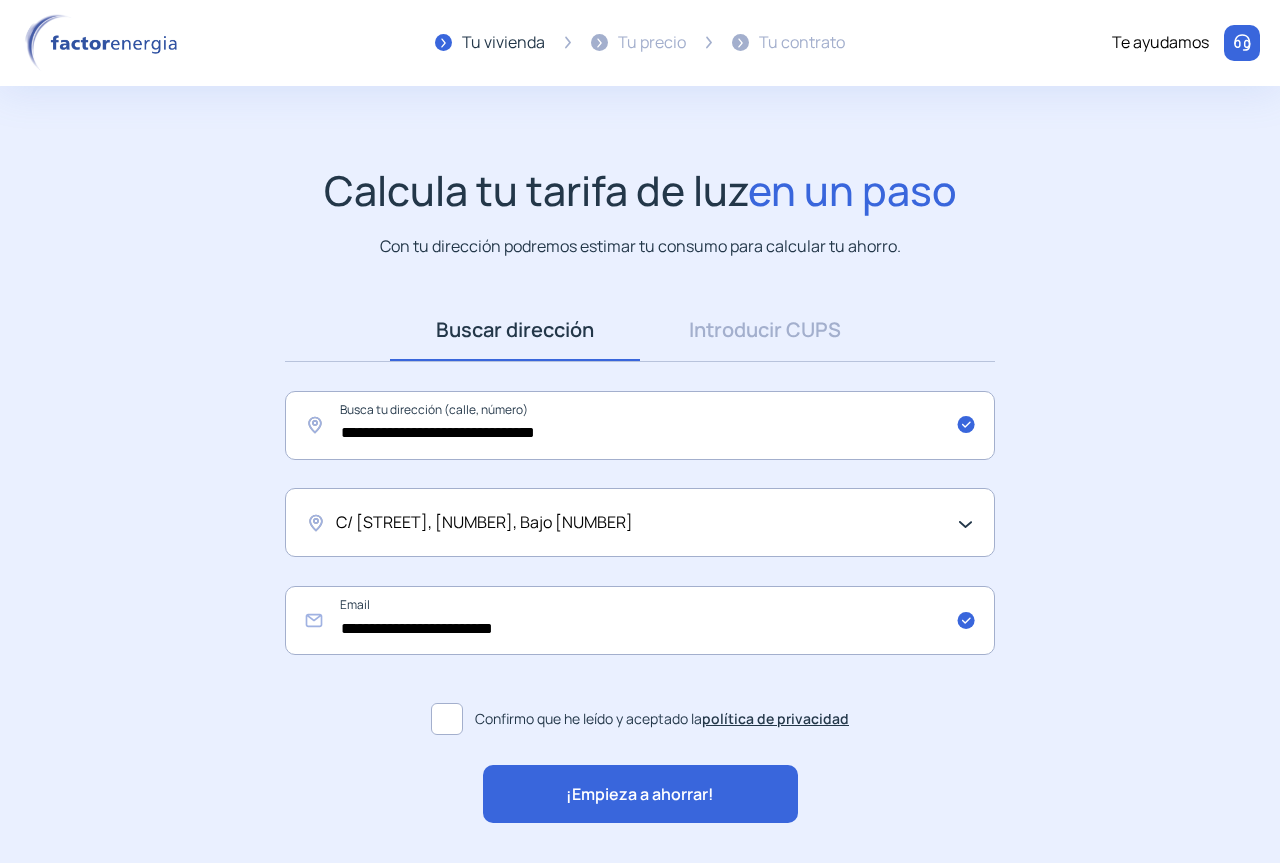 click on "¡Empieza a ahorrar!" at bounding box center [640, 795] 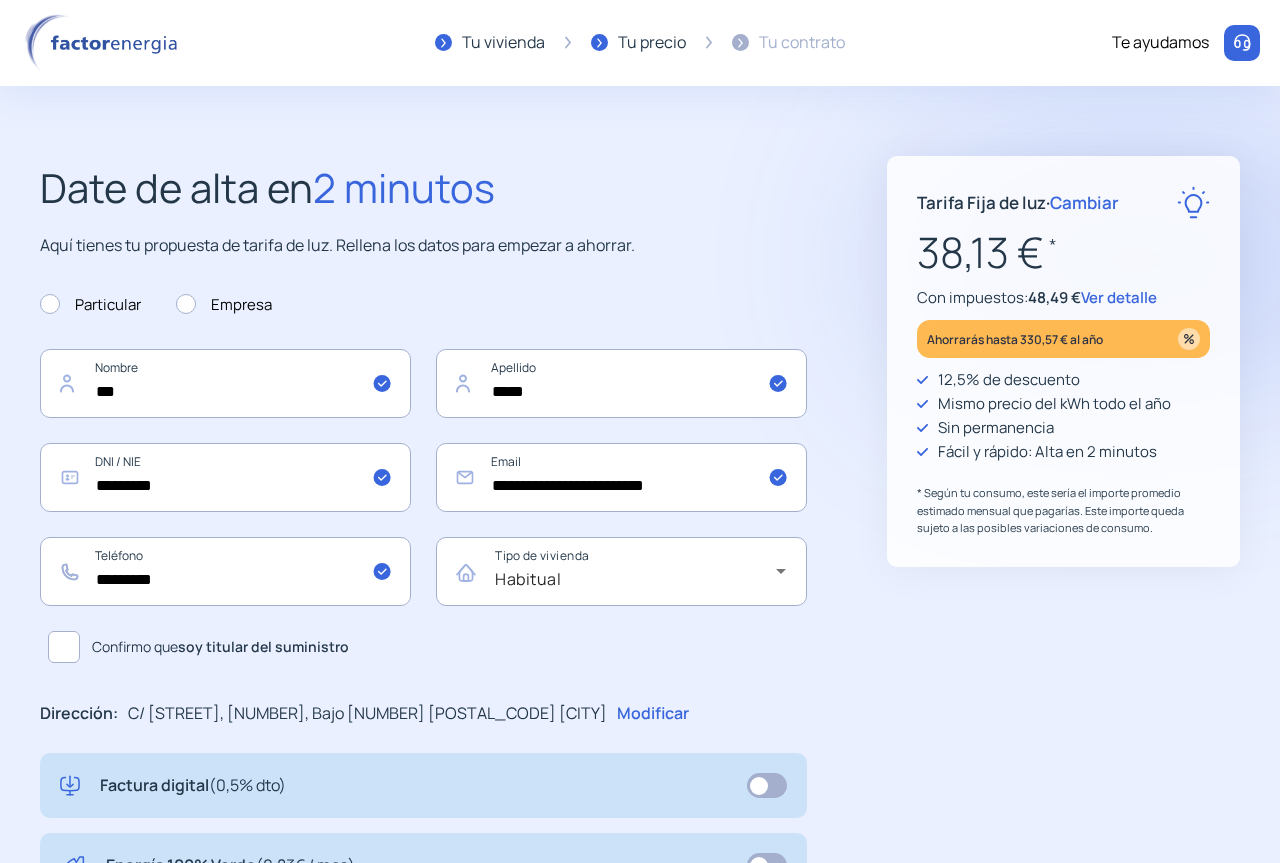 click at bounding box center (64, 647) 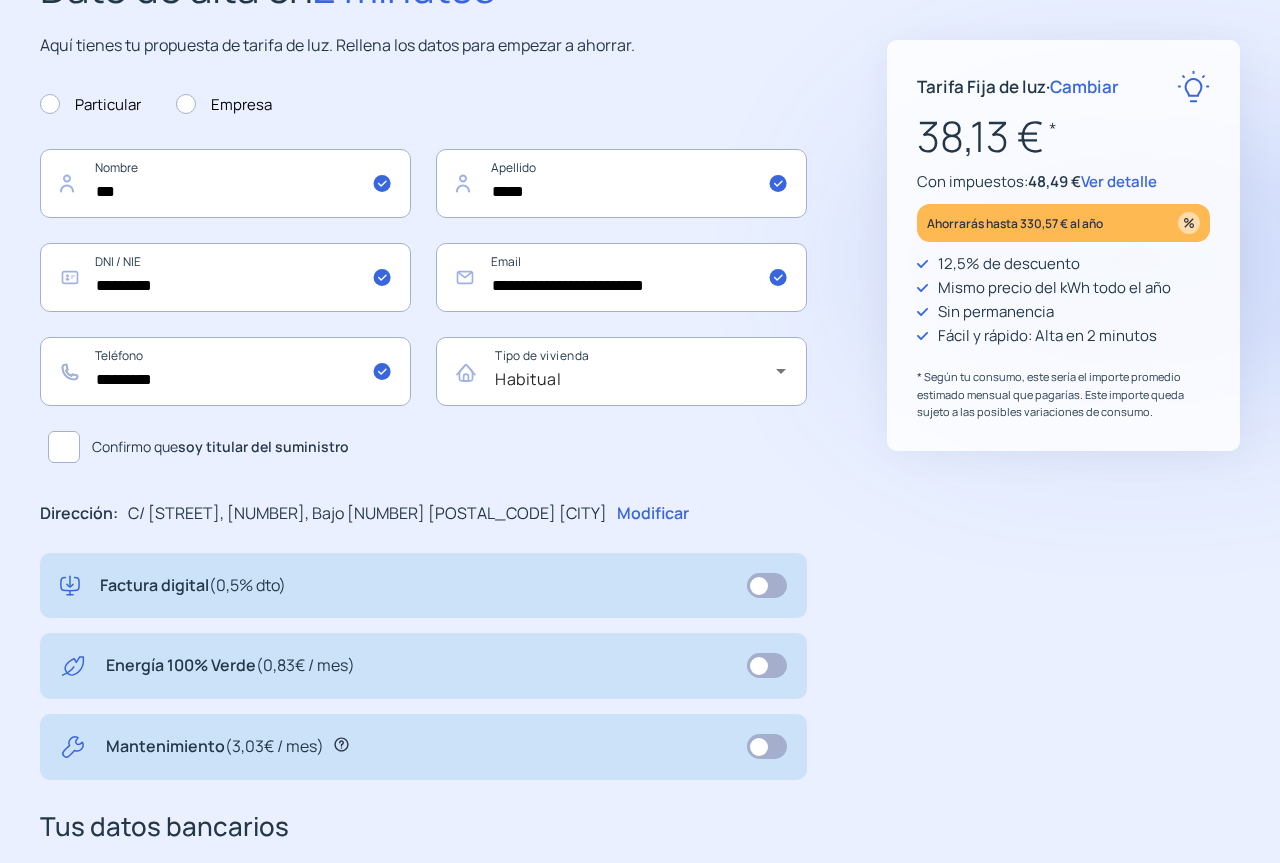 scroll, scrollTop: 614, scrollLeft: 0, axis: vertical 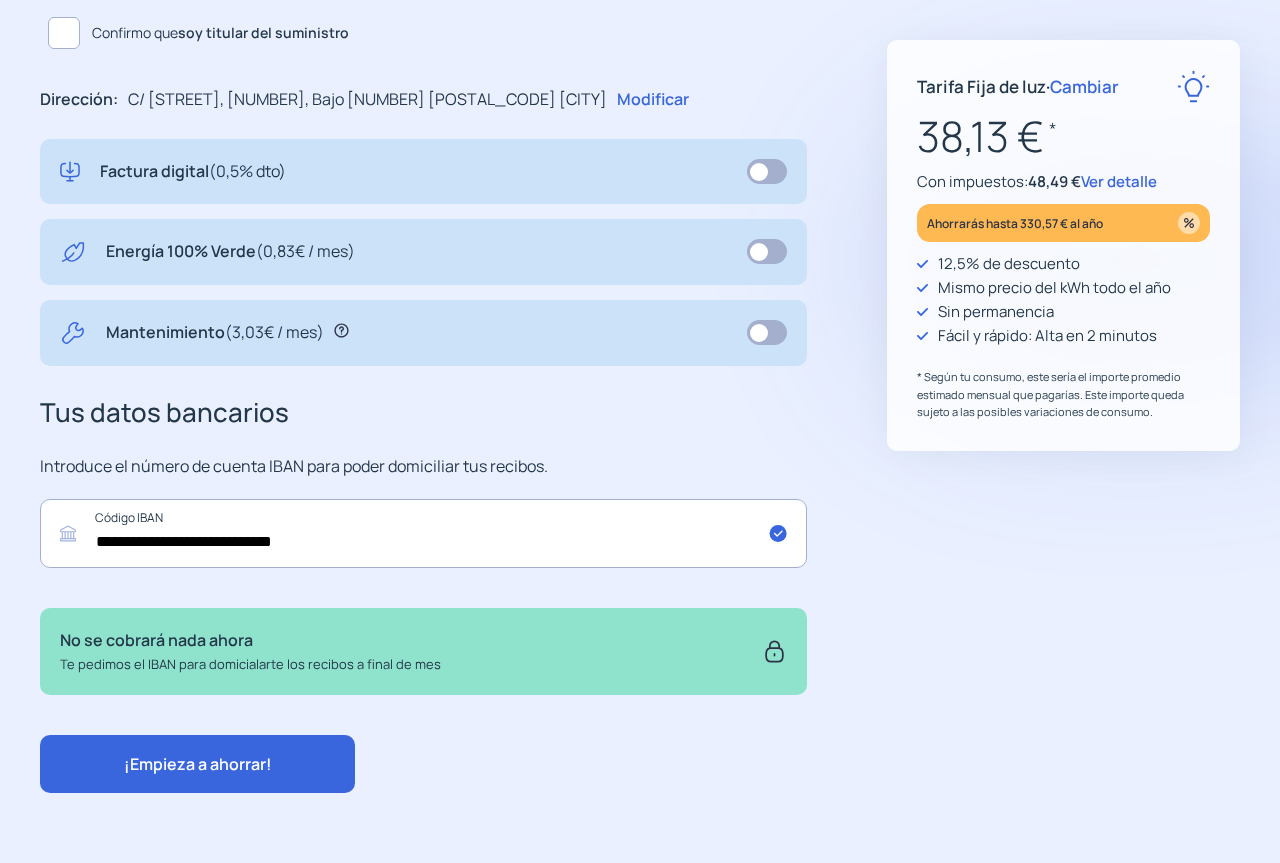 click on "¡Empieza a ahorrar!" at bounding box center [197, 764] 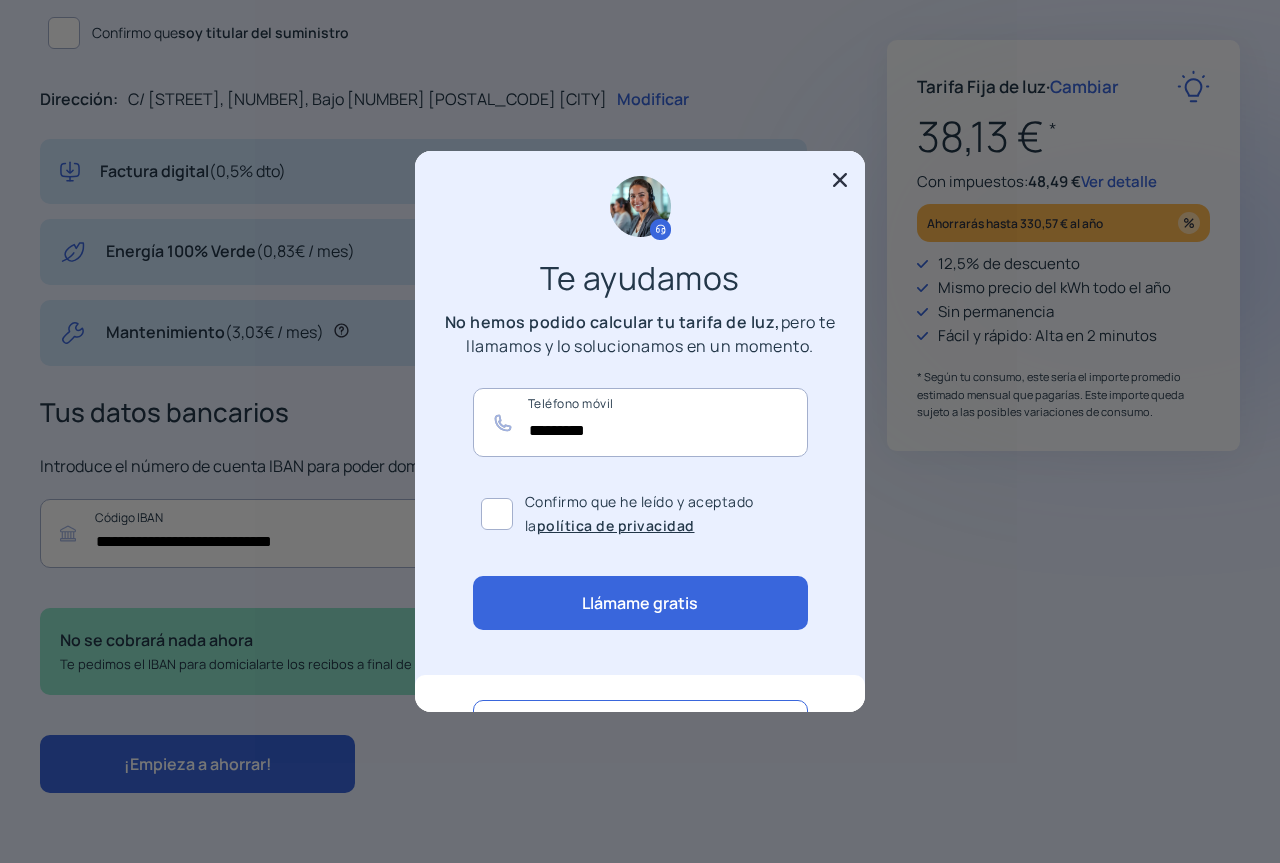 scroll, scrollTop: 0, scrollLeft: 0, axis: both 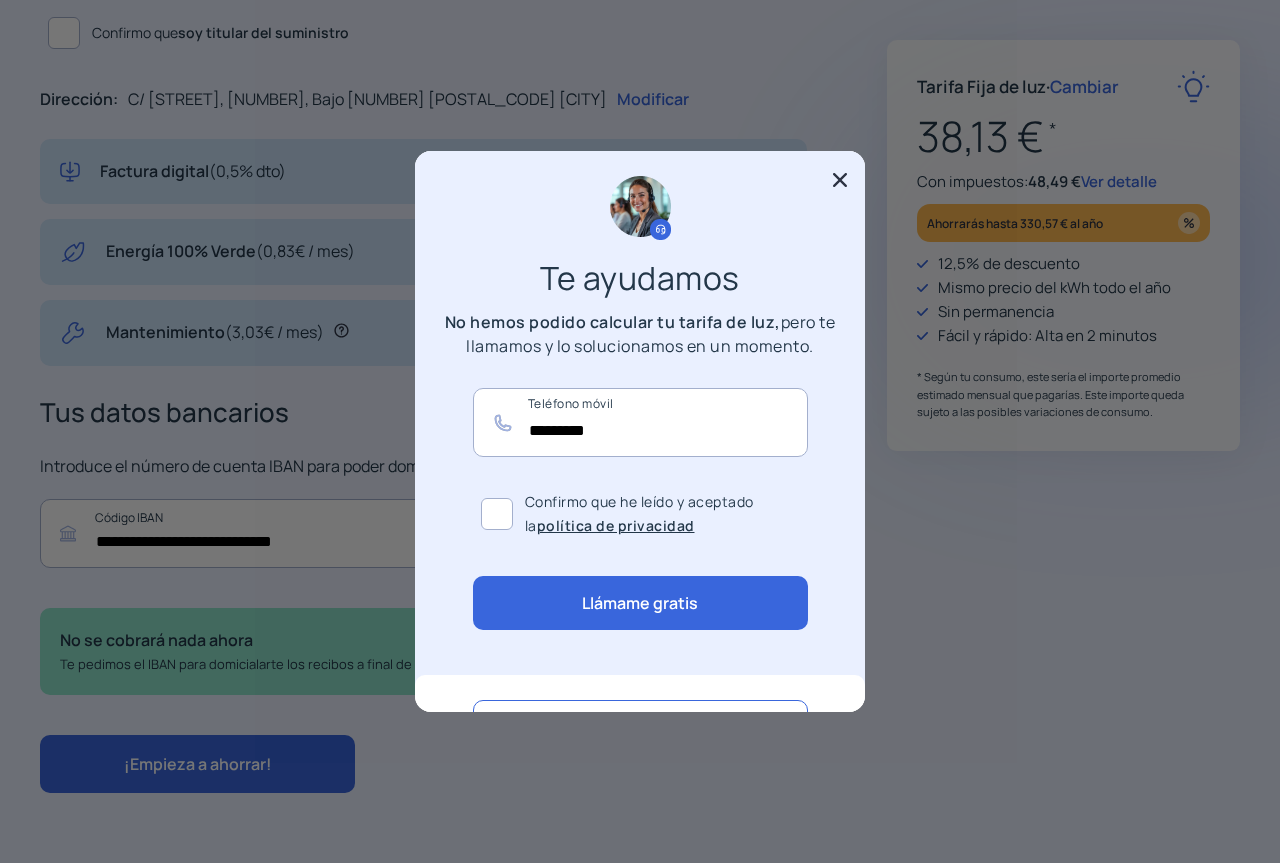 click at bounding box center [840, 180] 